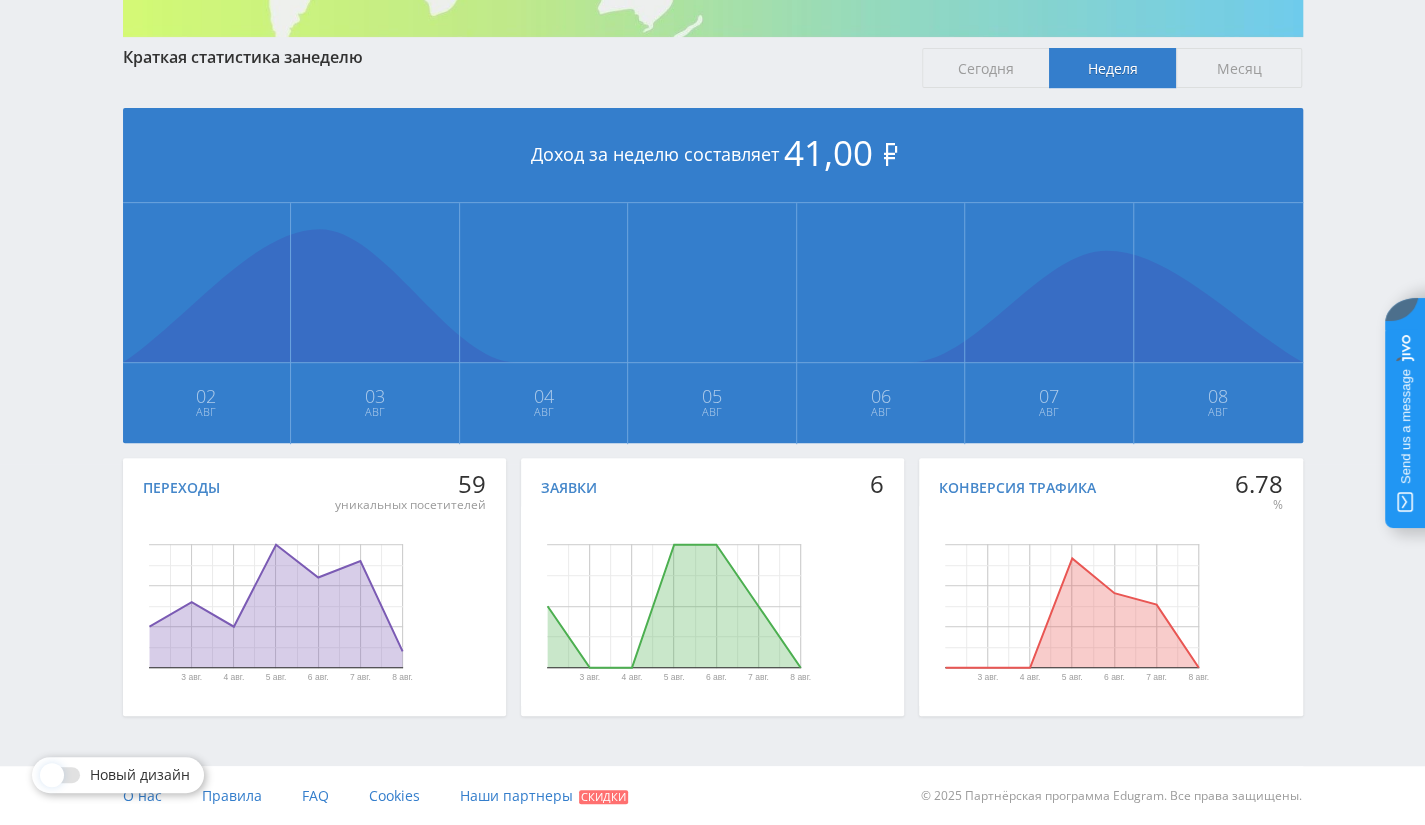scroll, scrollTop: 0, scrollLeft: 0, axis: both 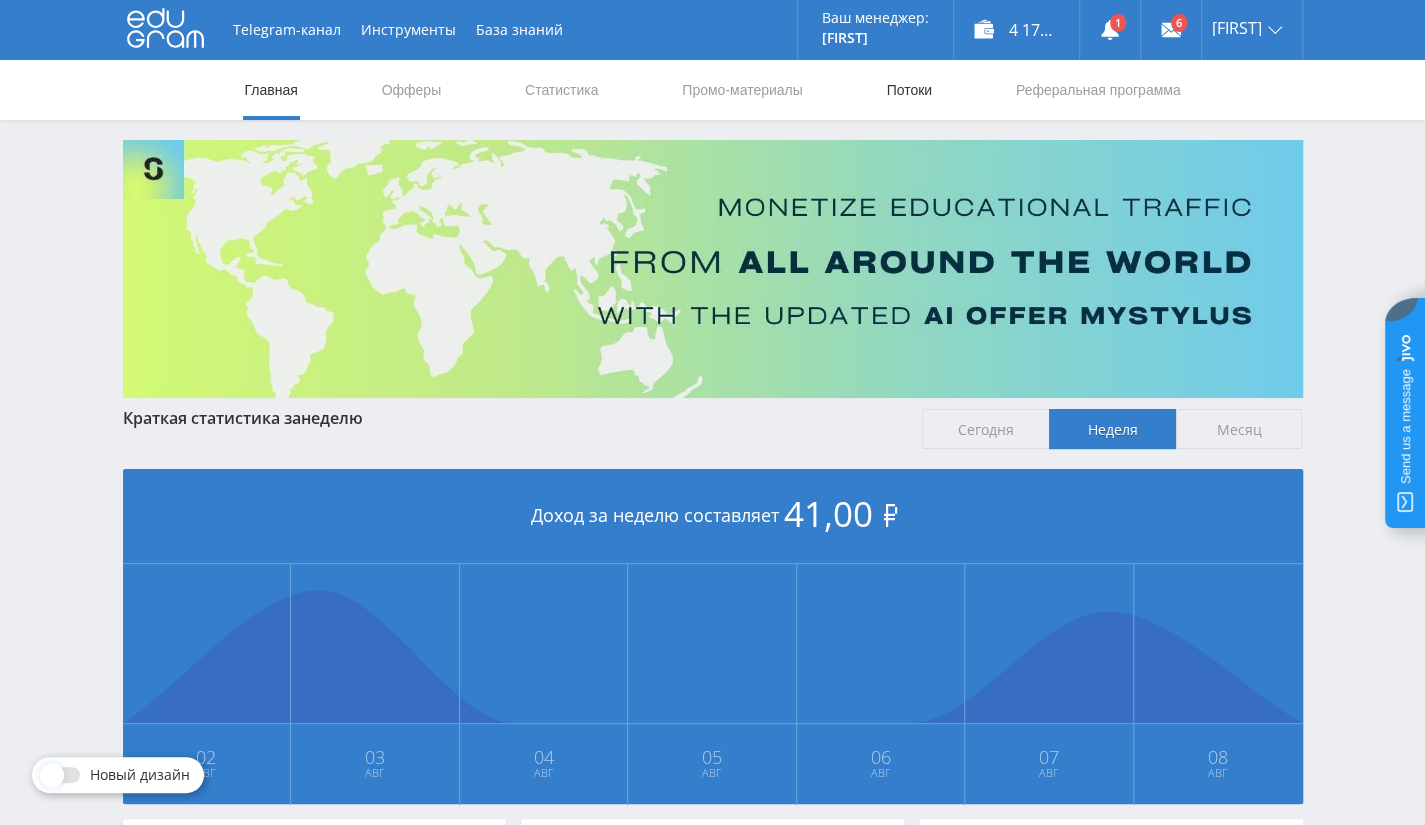 click on "Потоки" at bounding box center [909, 90] 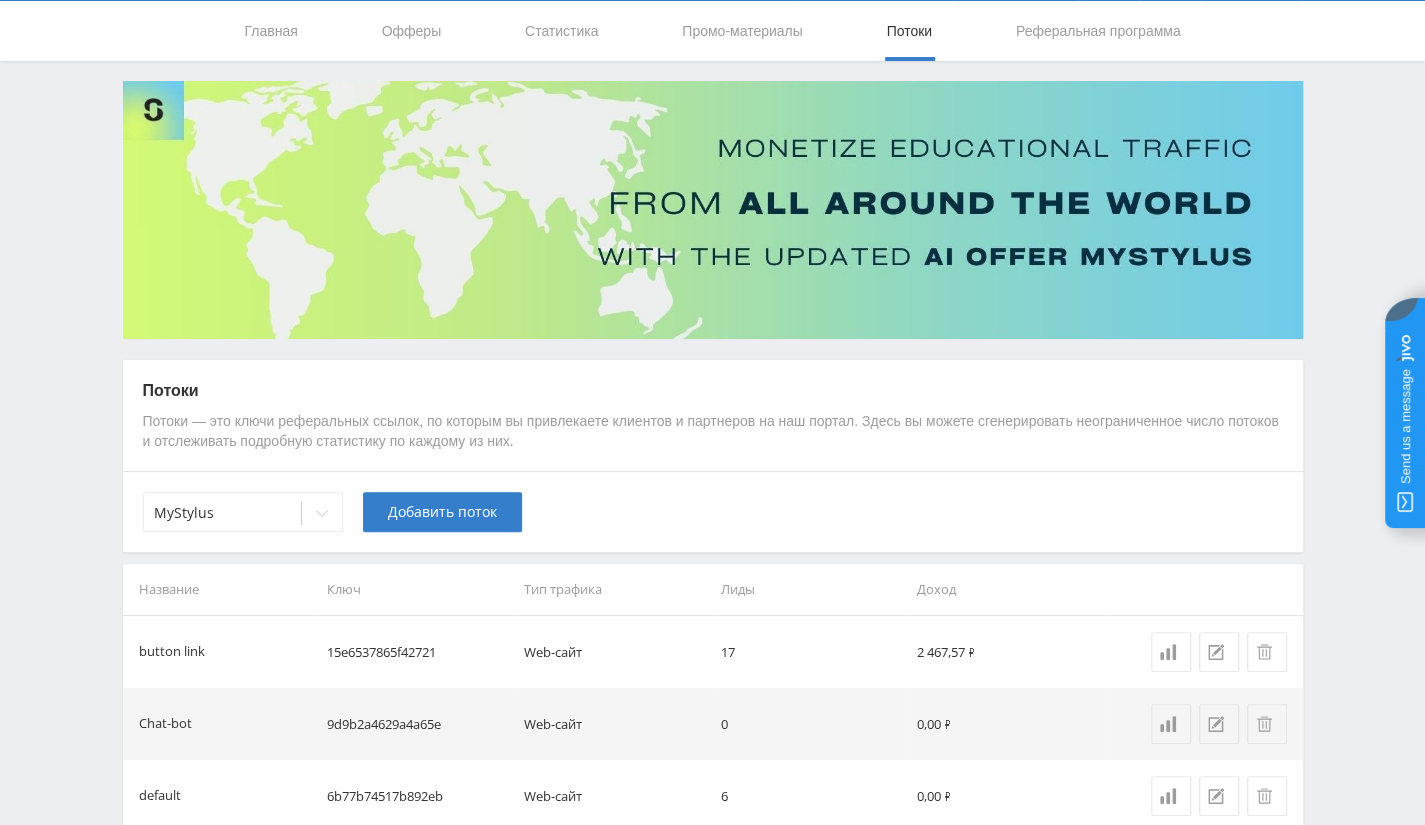 scroll, scrollTop: 164, scrollLeft: 0, axis: vertical 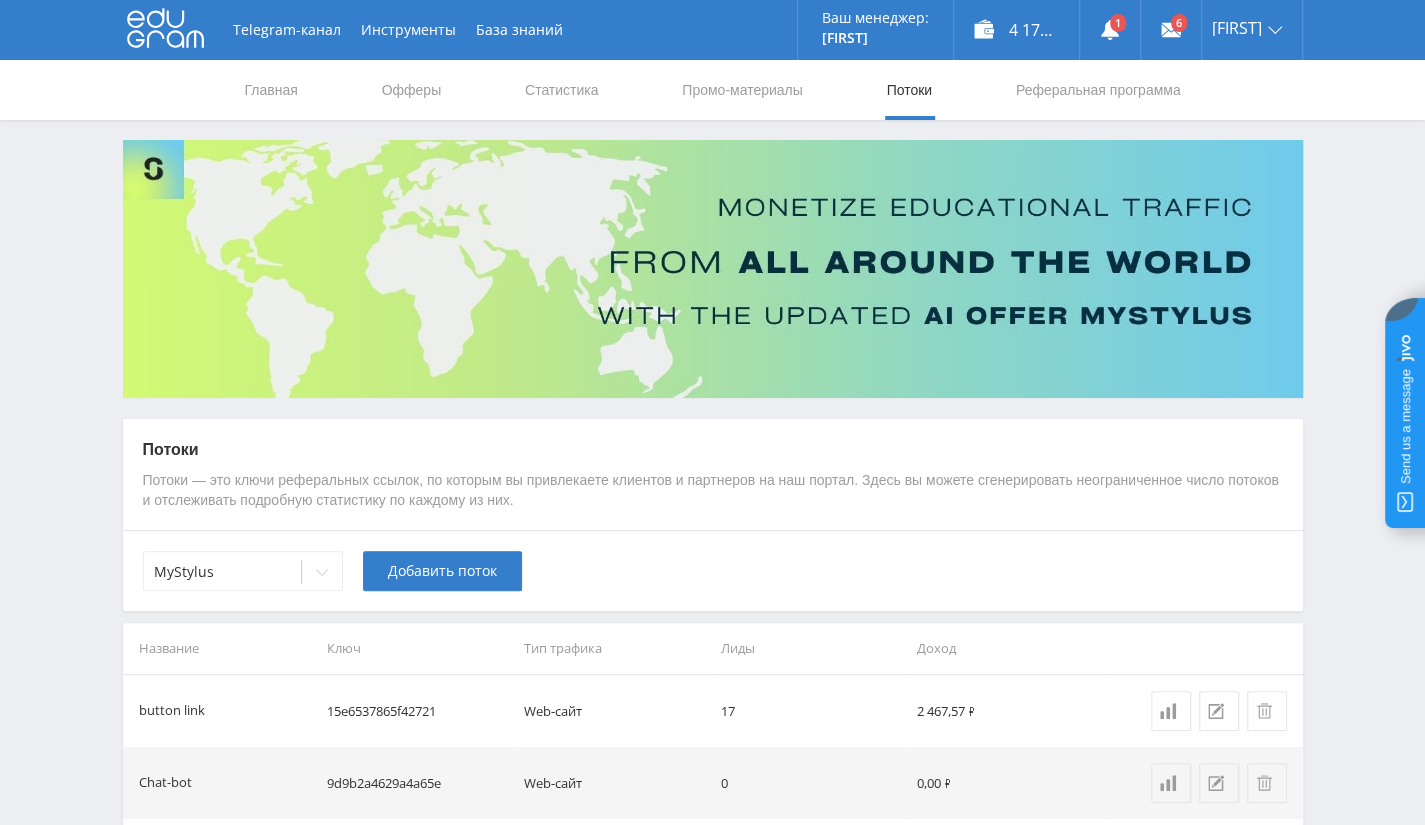 click on "Потоки Потоки — это ключи реферальных ссылок, по которым вы привлекаете клиентов и партнеров на наш портал. Здесь вы можете сгенерировать неограниченное число потоков и отслеживать подробную статистику по каждому из них." at bounding box center [713, 475] 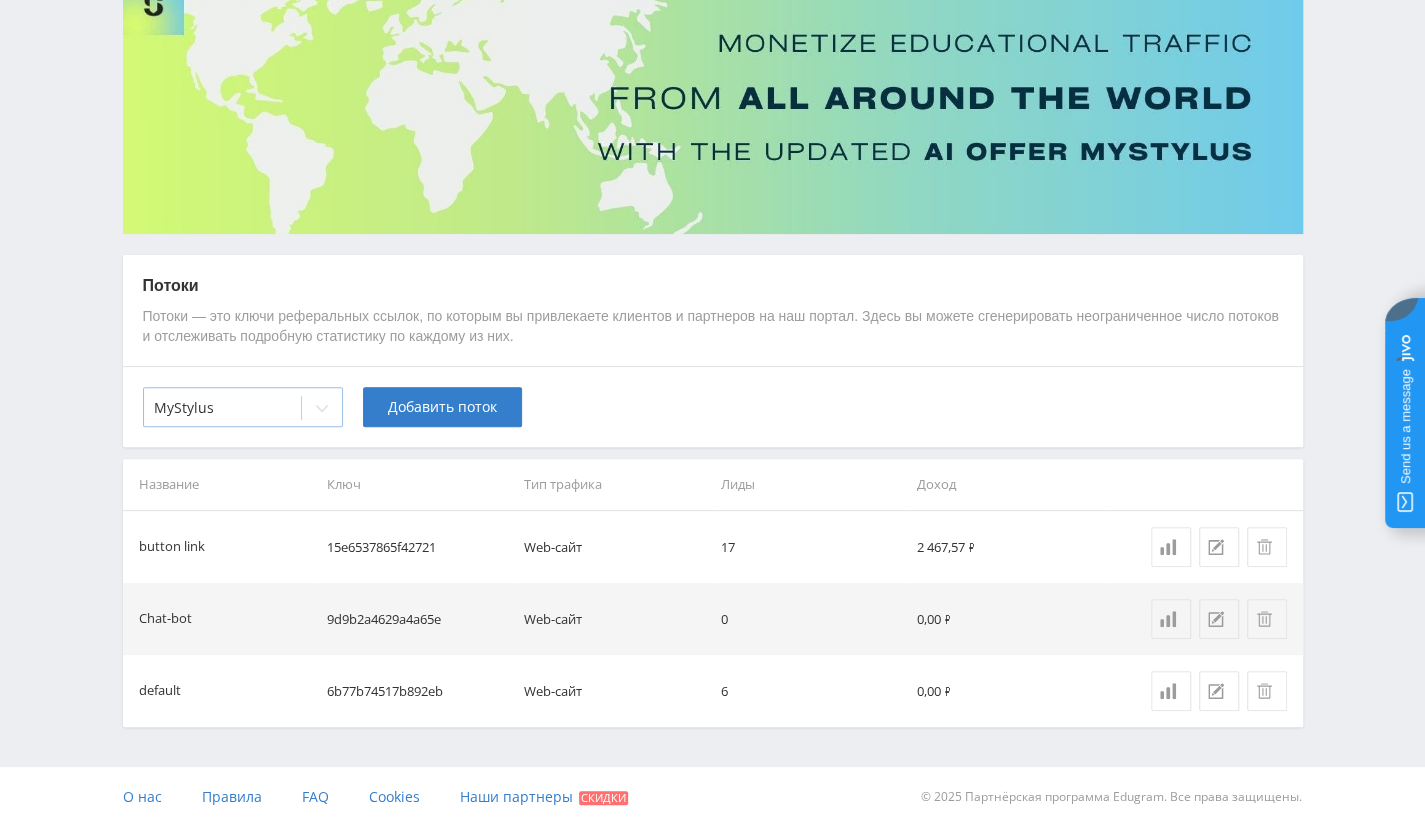 click at bounding box center [222, 408] 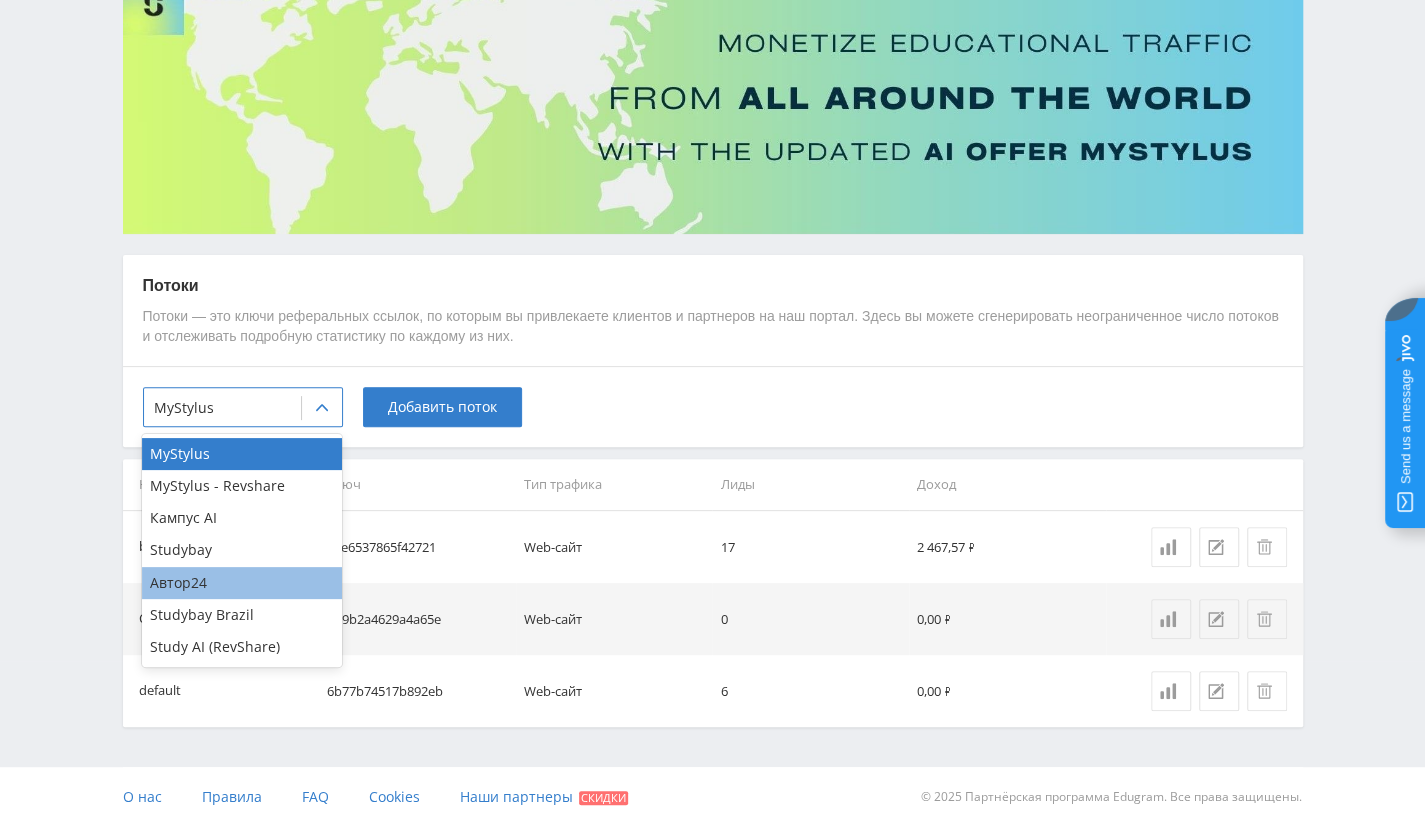 click on "Автор24" at bounding box center [242, 583] 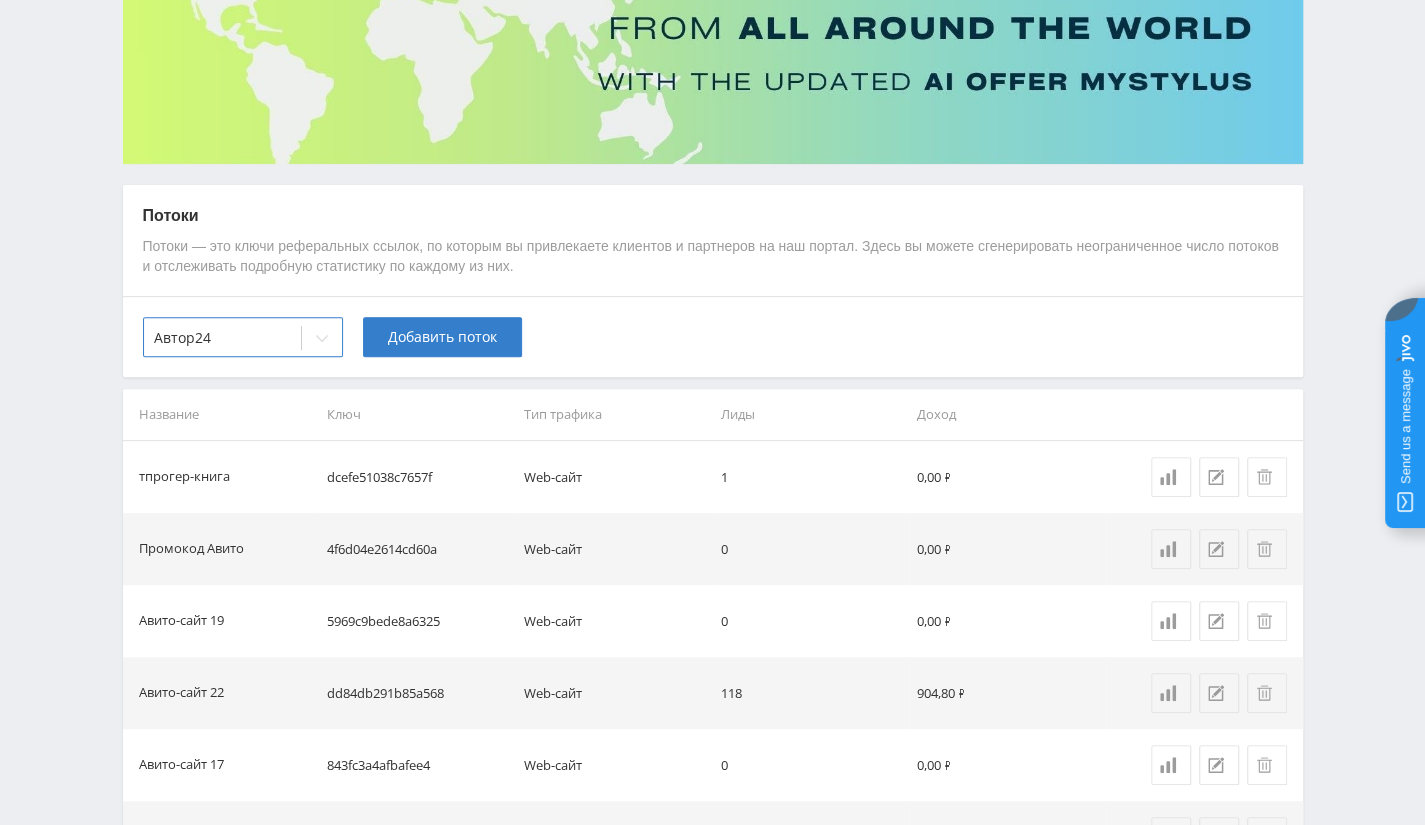 scroll, scrollTop: 234, scrollLeft: 0, axis: vertical 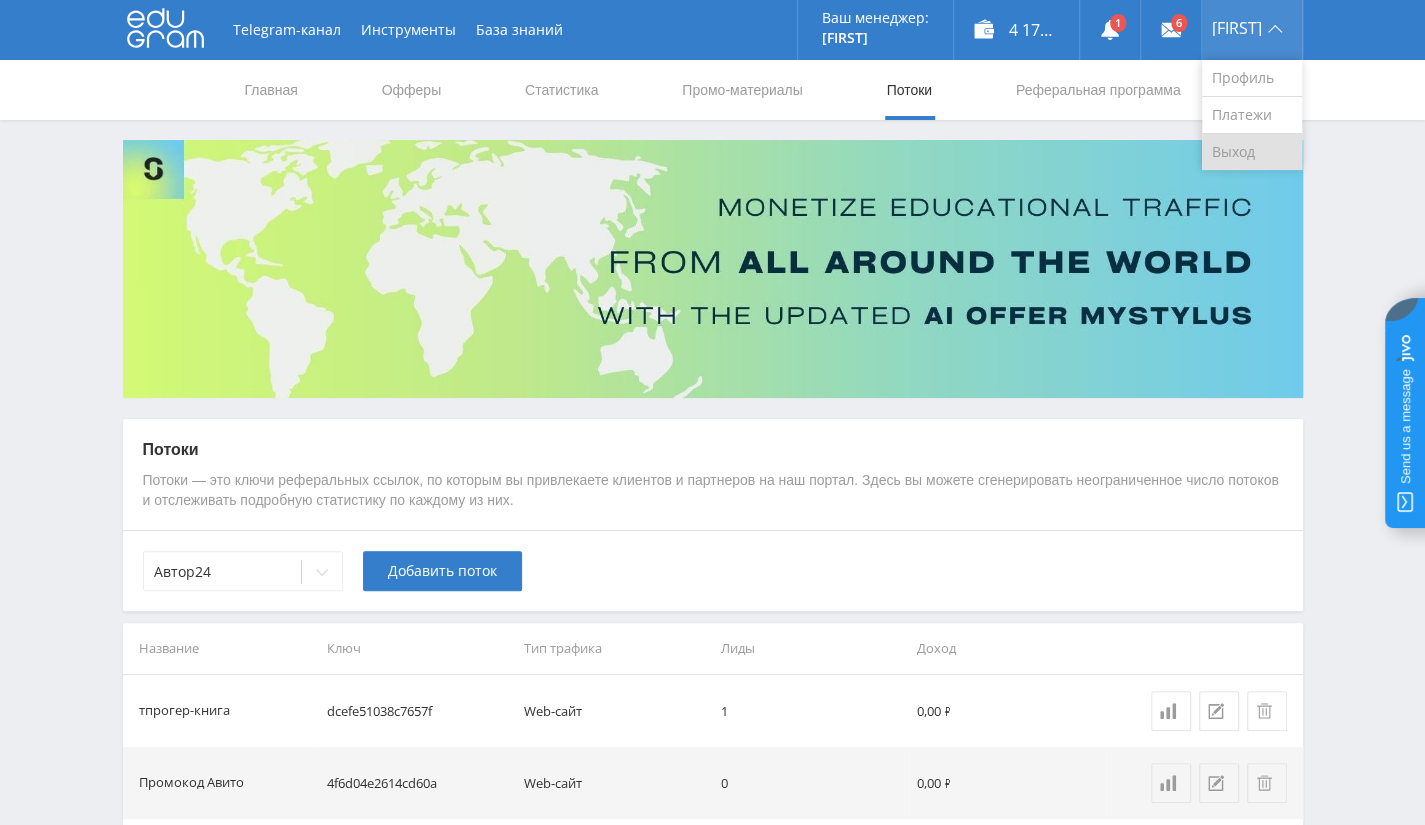 click on "Выход" at bounding box center [1252, 152] 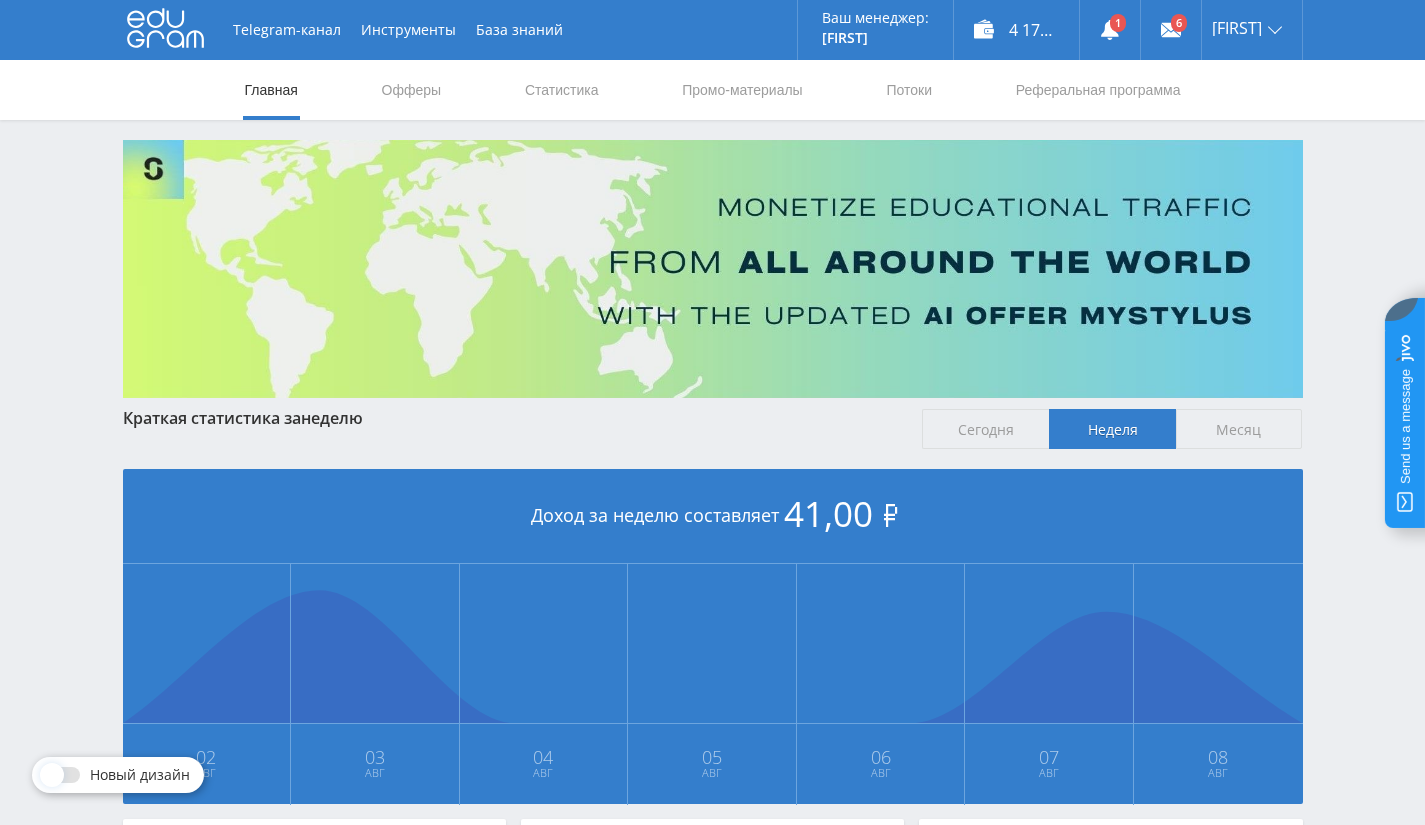 scroll, scrollTop: 0, scrollLeft: 0, axis: both 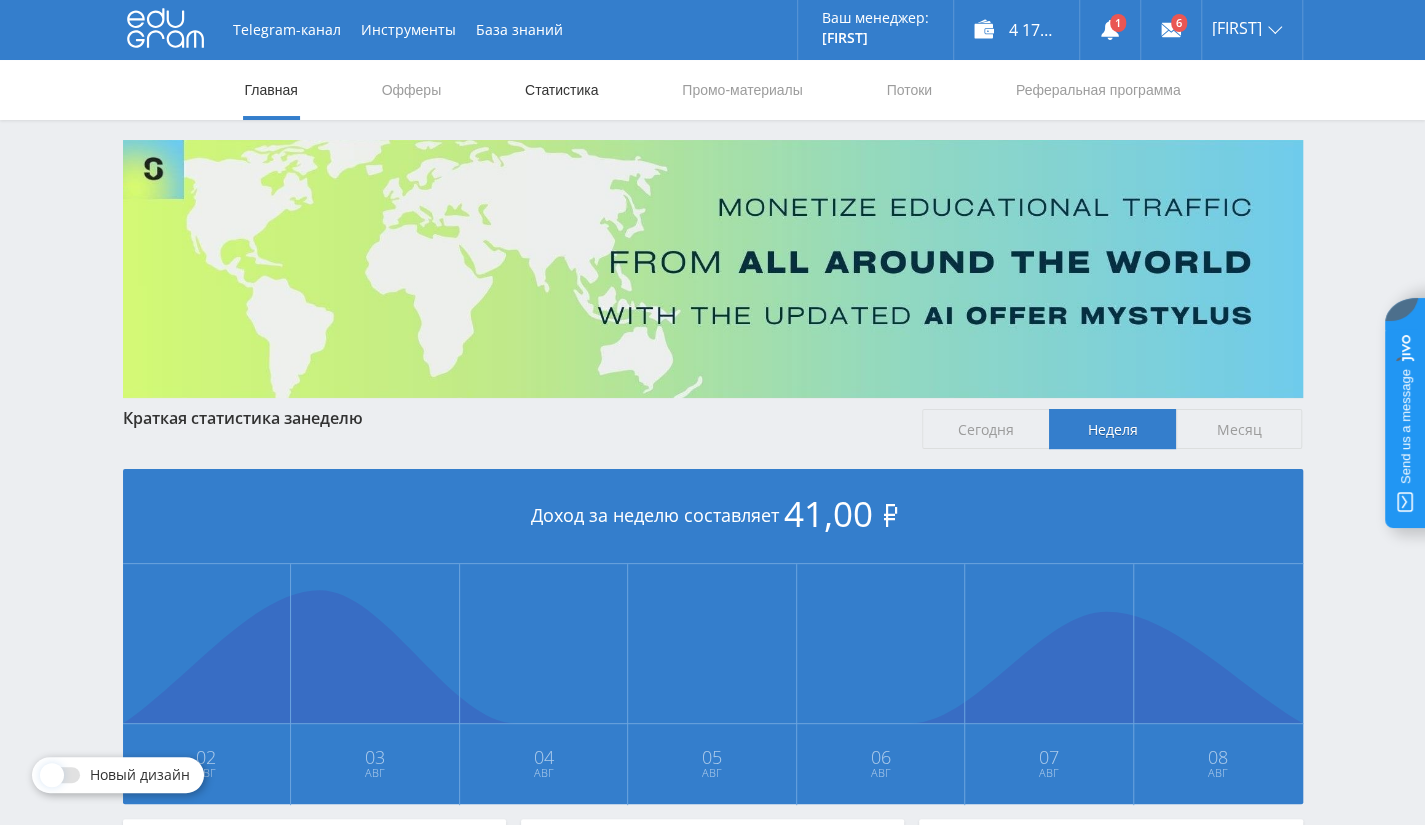 click on "Статистика" at bounding box center [562, 90] 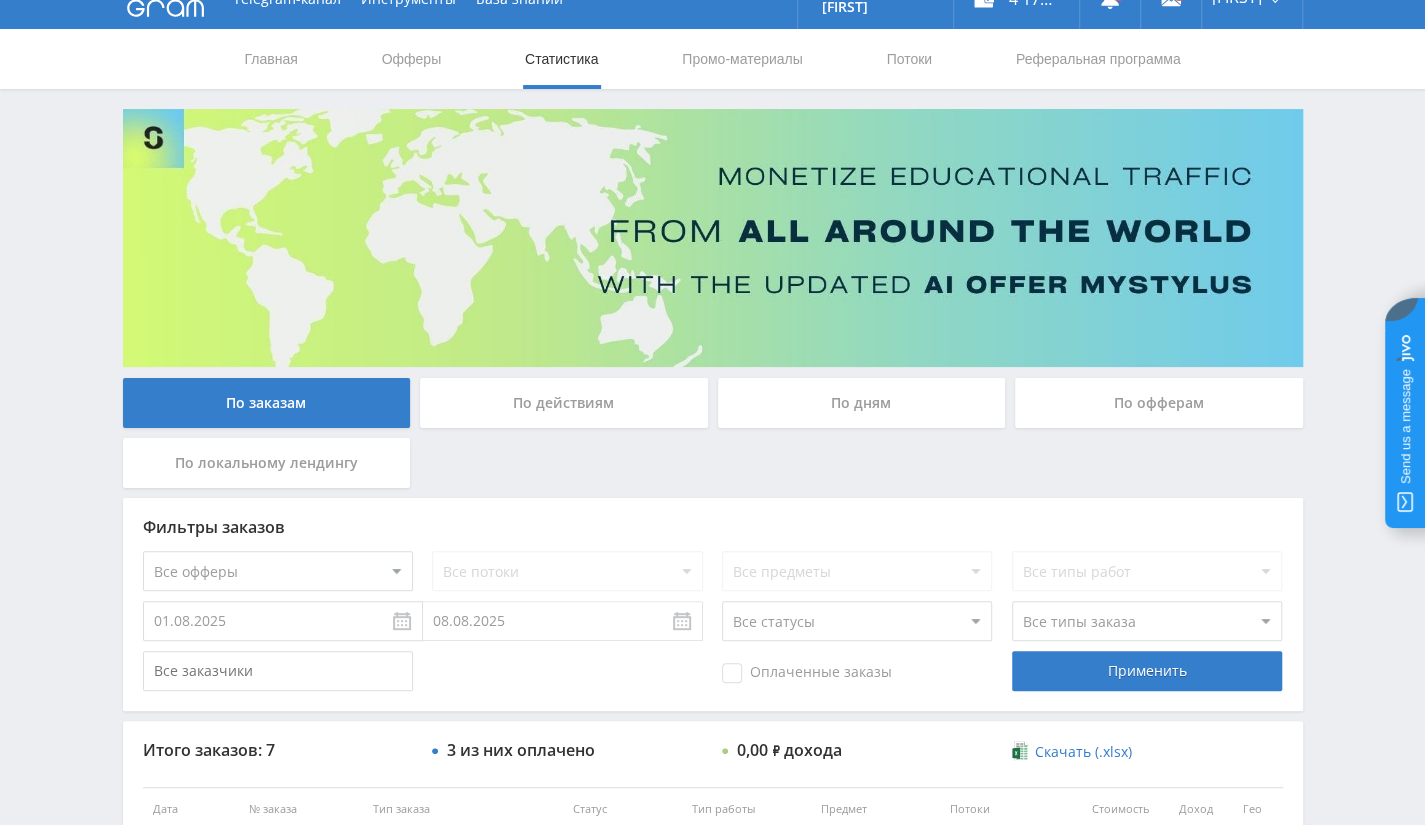 scroll, scrollTop: 0, scrollLeft: 0, axis: both 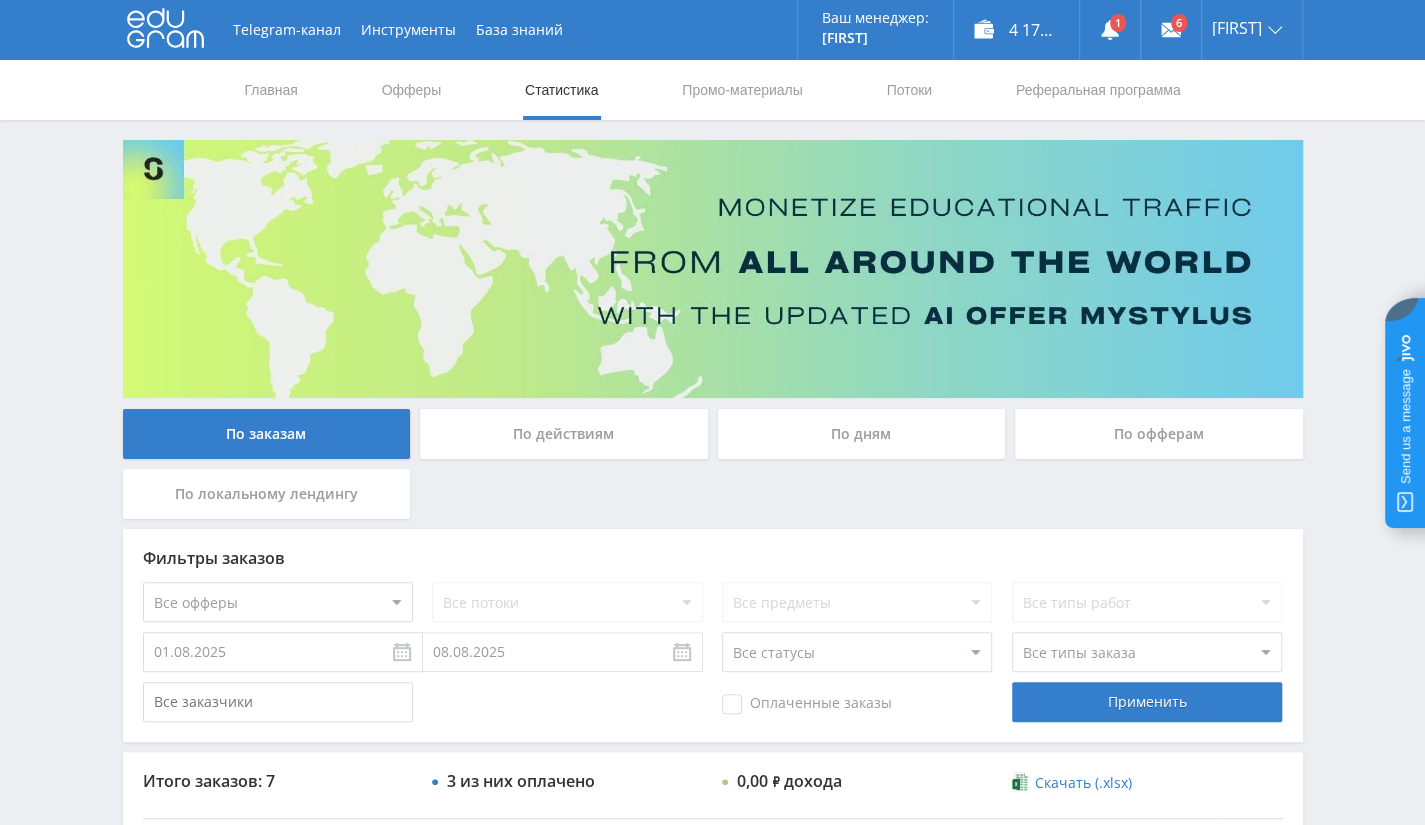 click on "По офферам" at bounding box center (1159, 434) 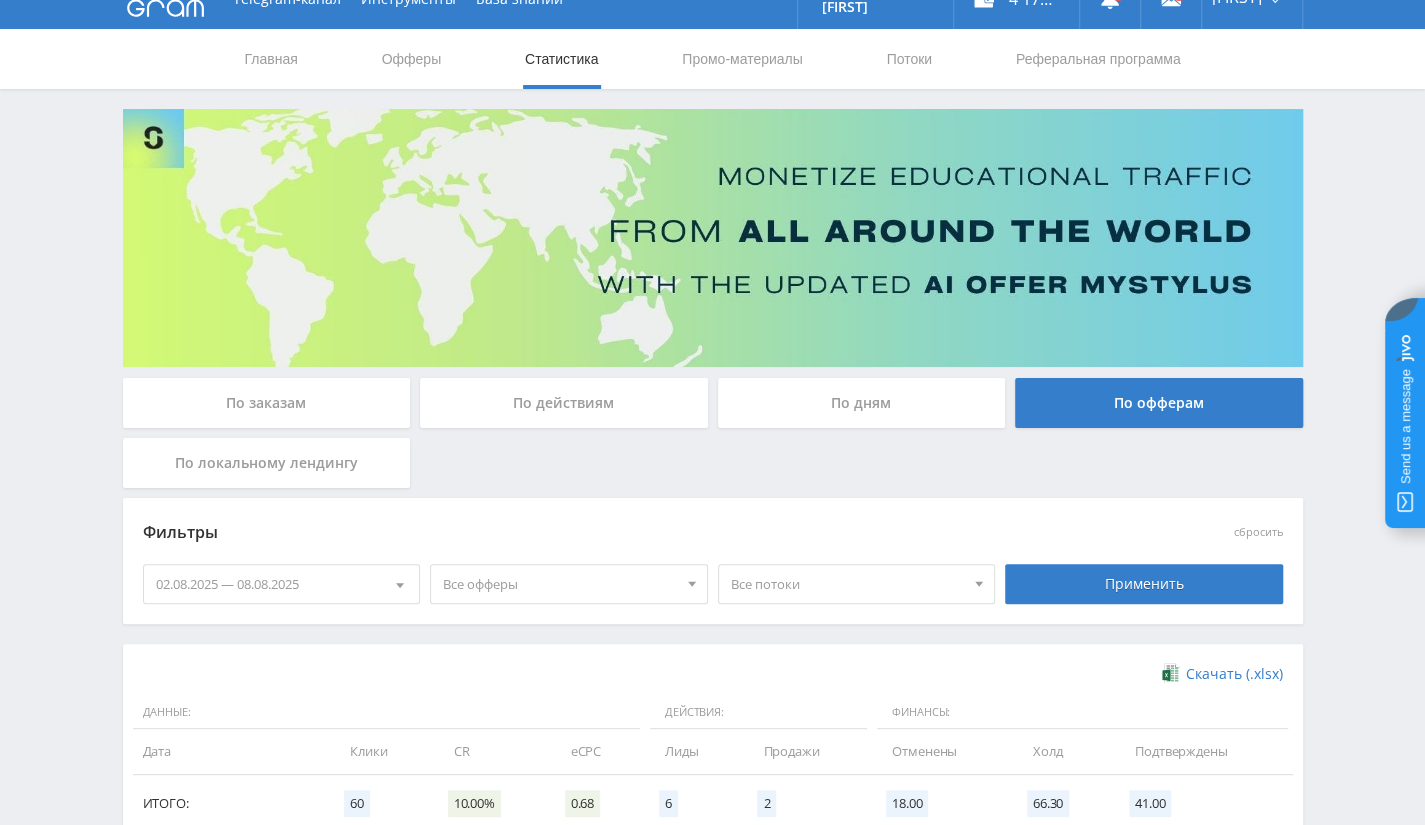 scroll, scrollTop: 0, scrollLeft: 0, axis: both 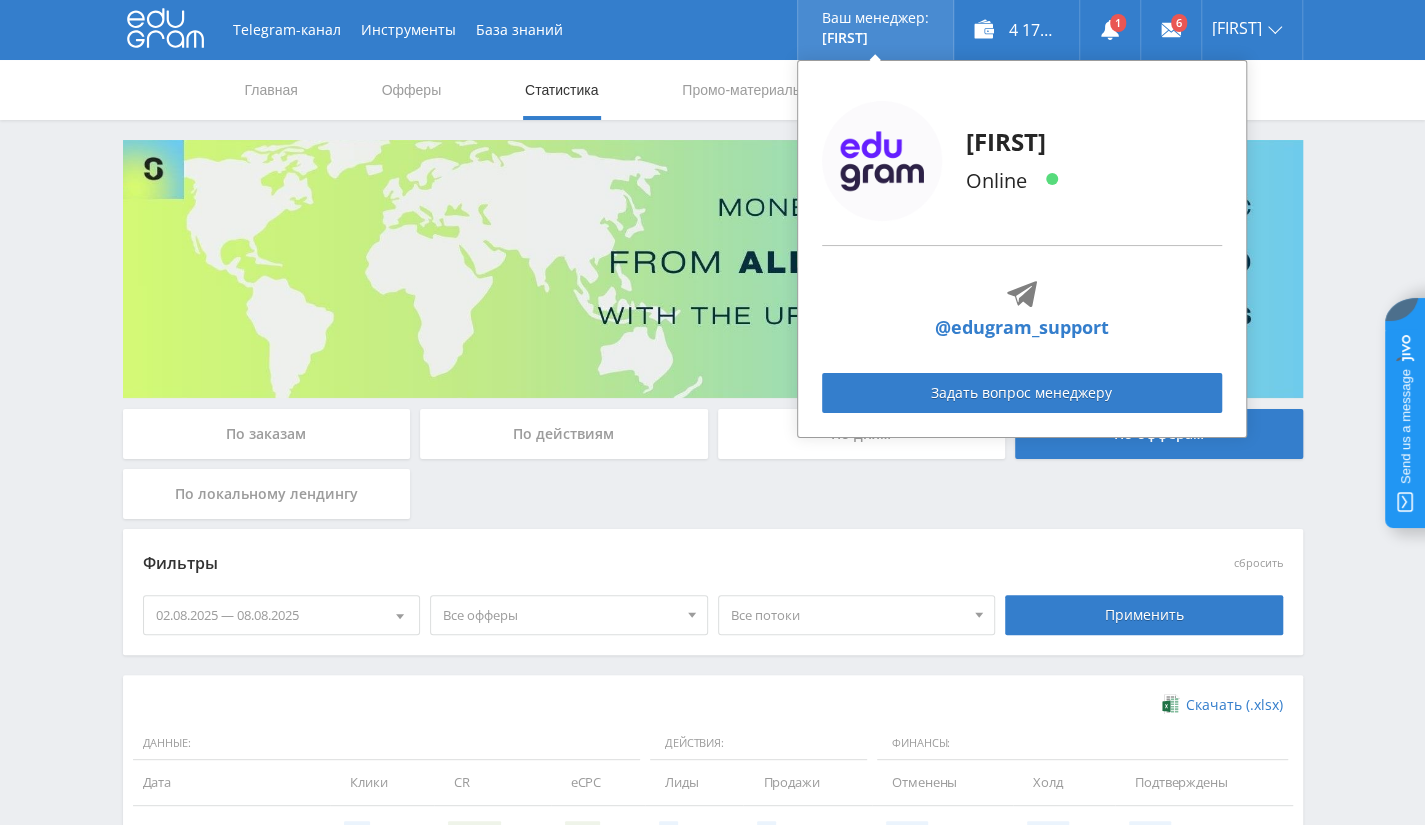 click on "Alex
Online
@edugram_support
Задать вопрос менеджеру" at bounding box center [1022, 249] 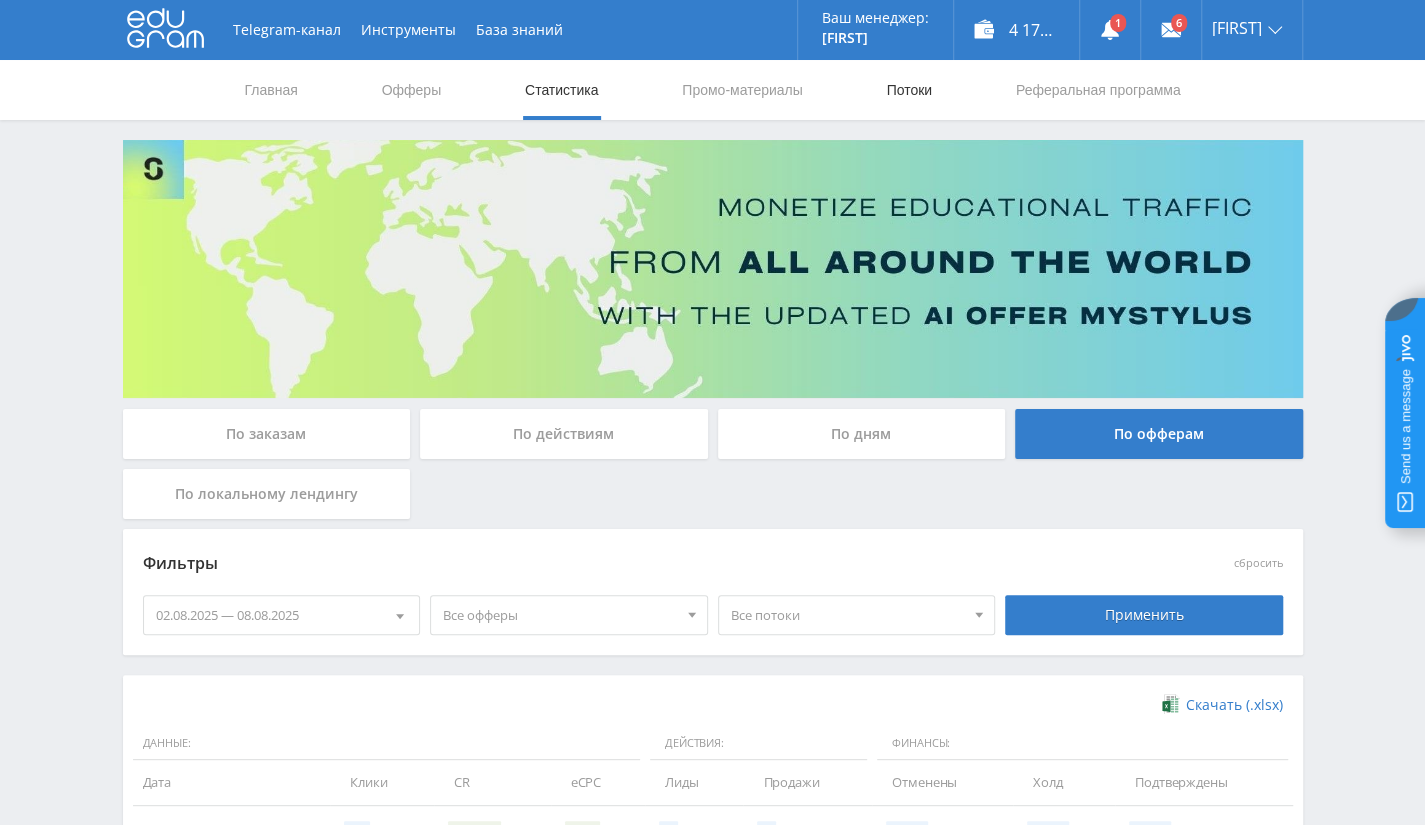 click on "Потоки" at bounding box center (909, 90) 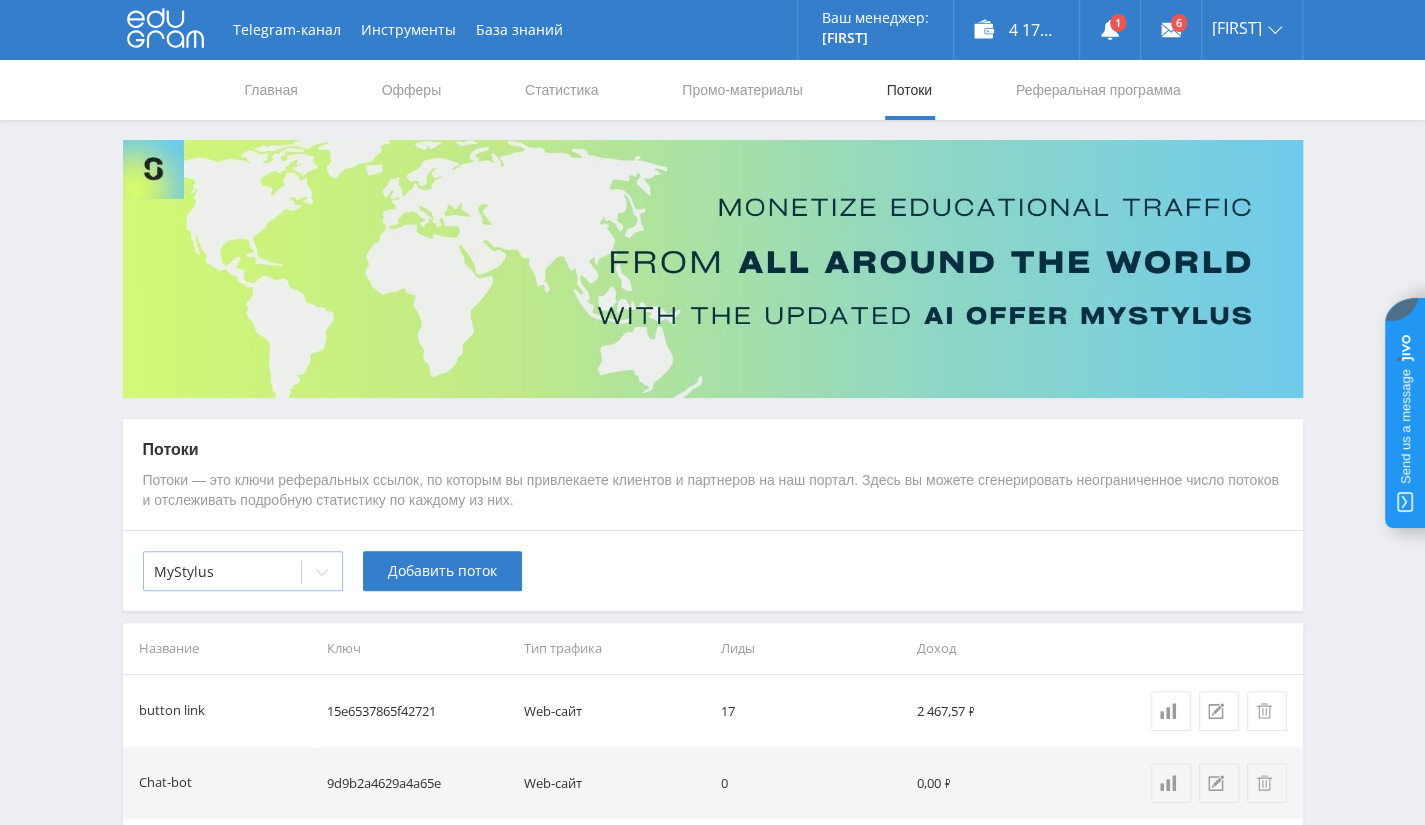click at bounding box center (222, 572) 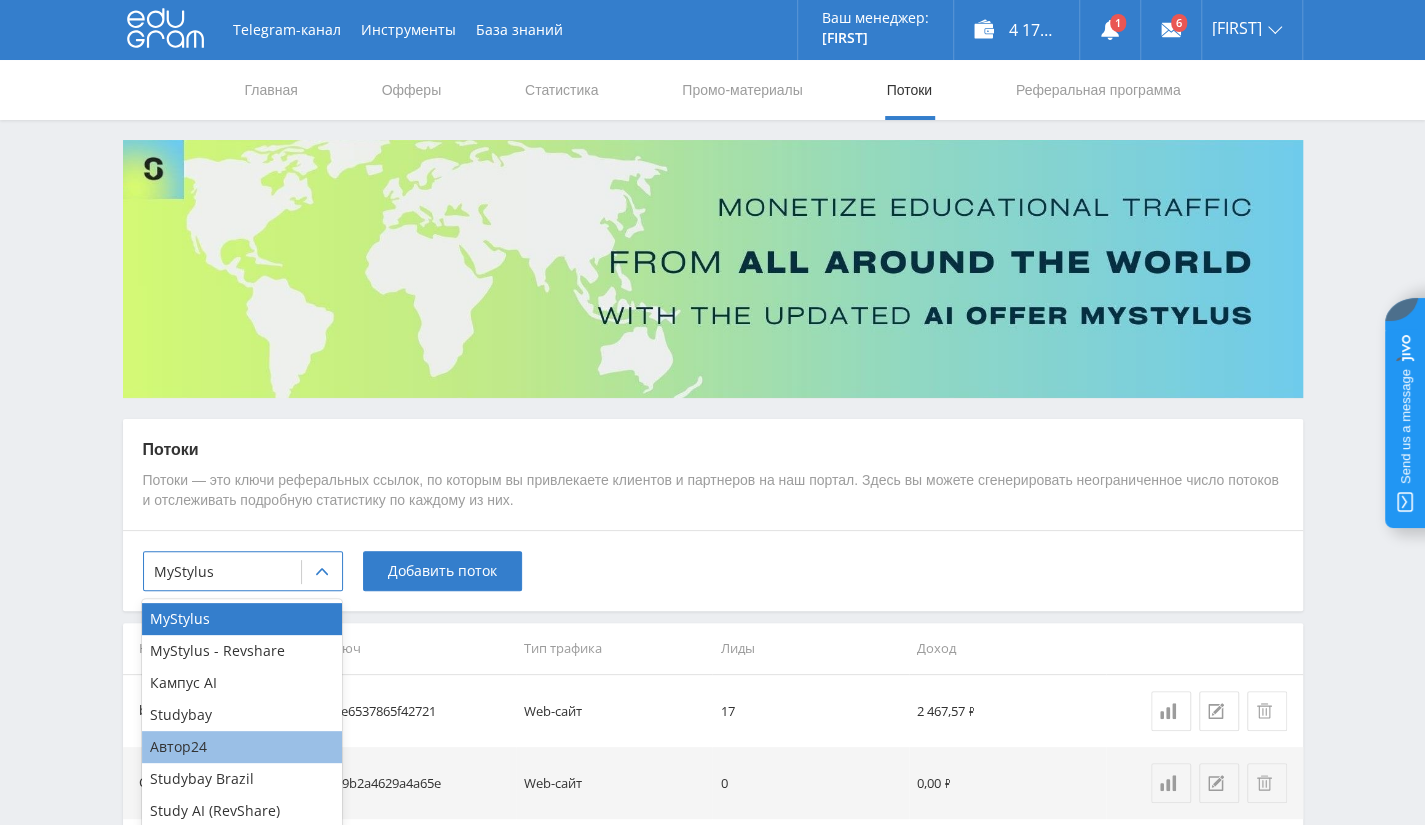 click on "Автор24" at bounding box center [242, 747] 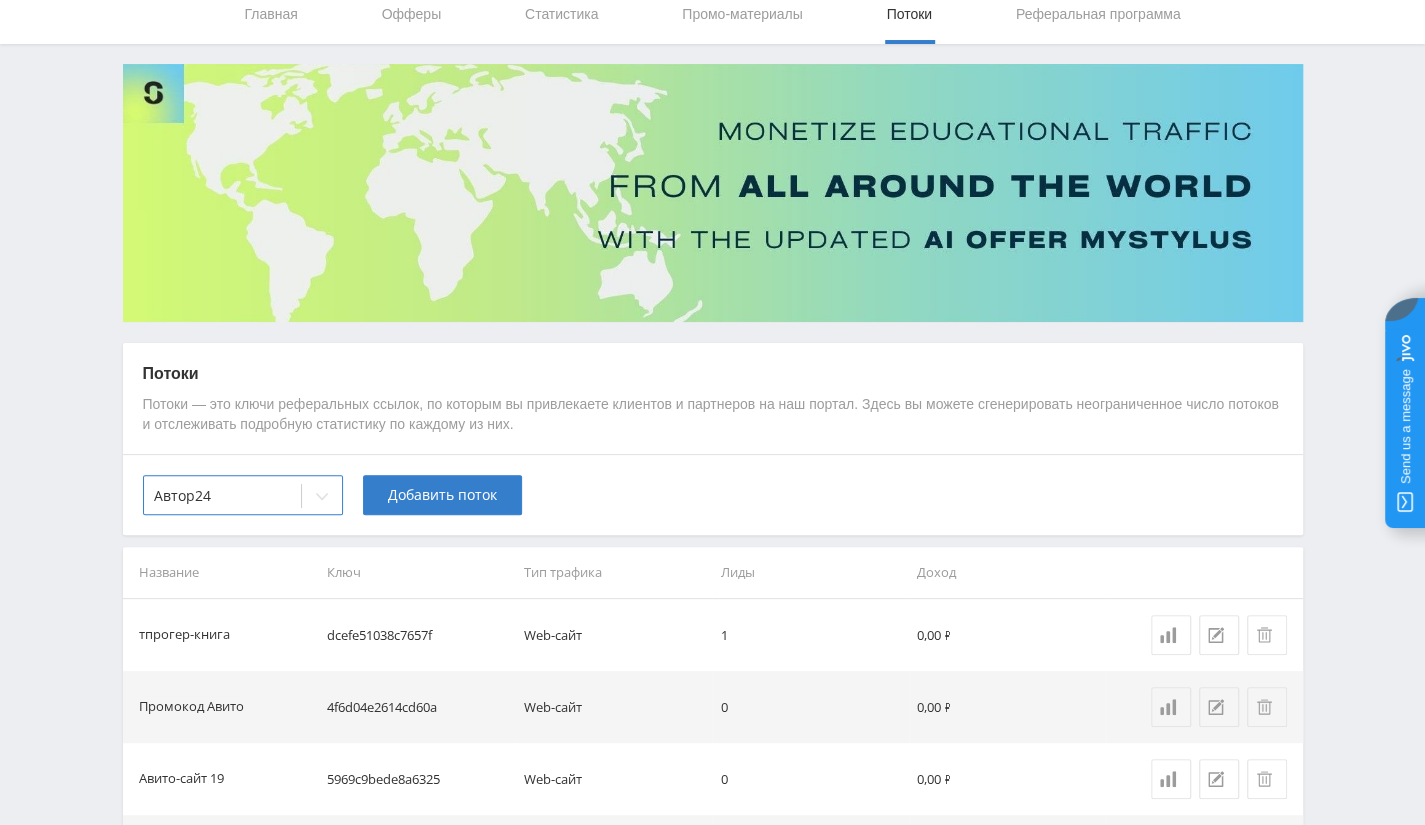 scroll, scrollTop: 400, scrollLeft: 0, axis: vertical 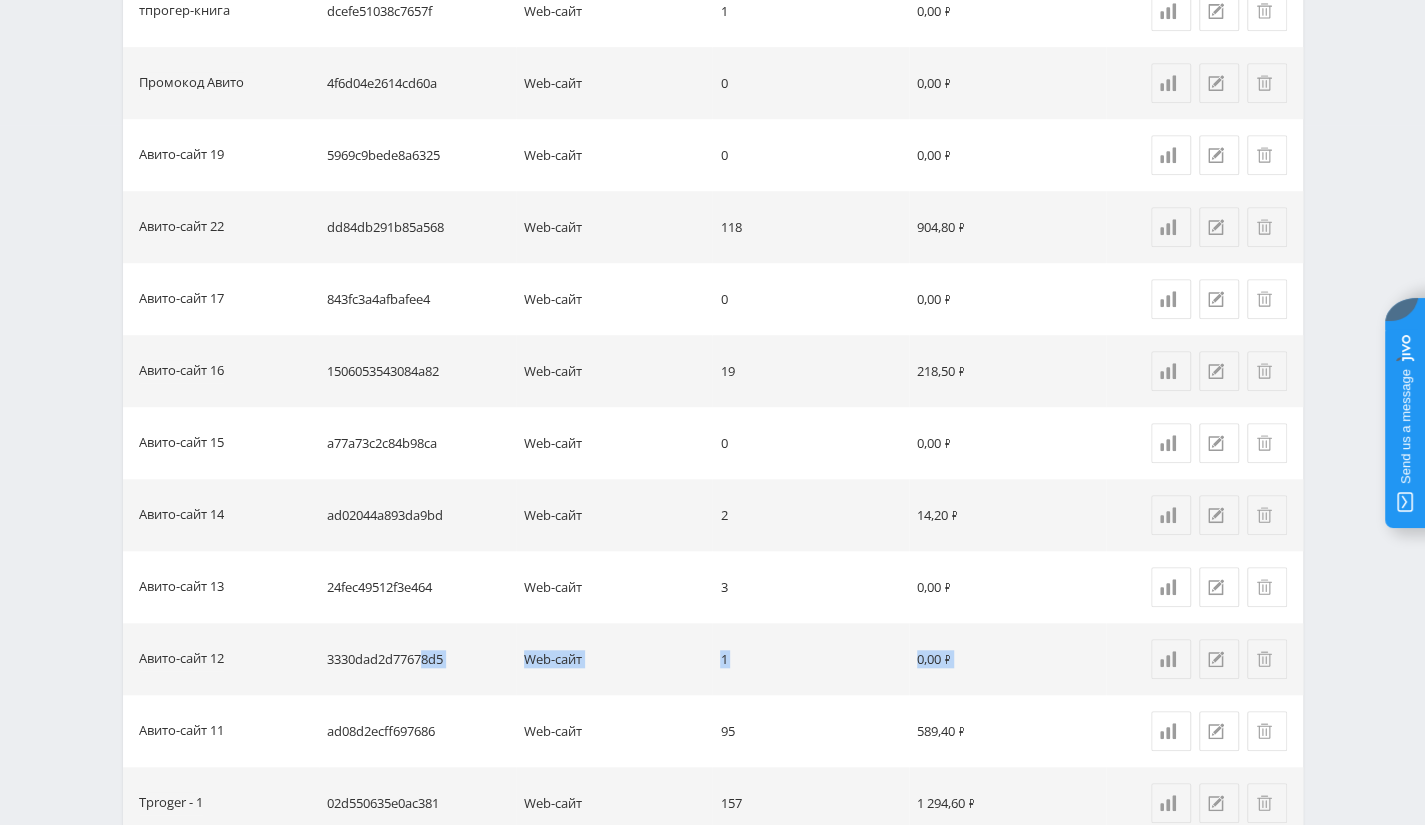 drag, startPoint x: 422, startPoint y: 655, endPoint x: 1295, endPoint y: 688, distance: 873.6235 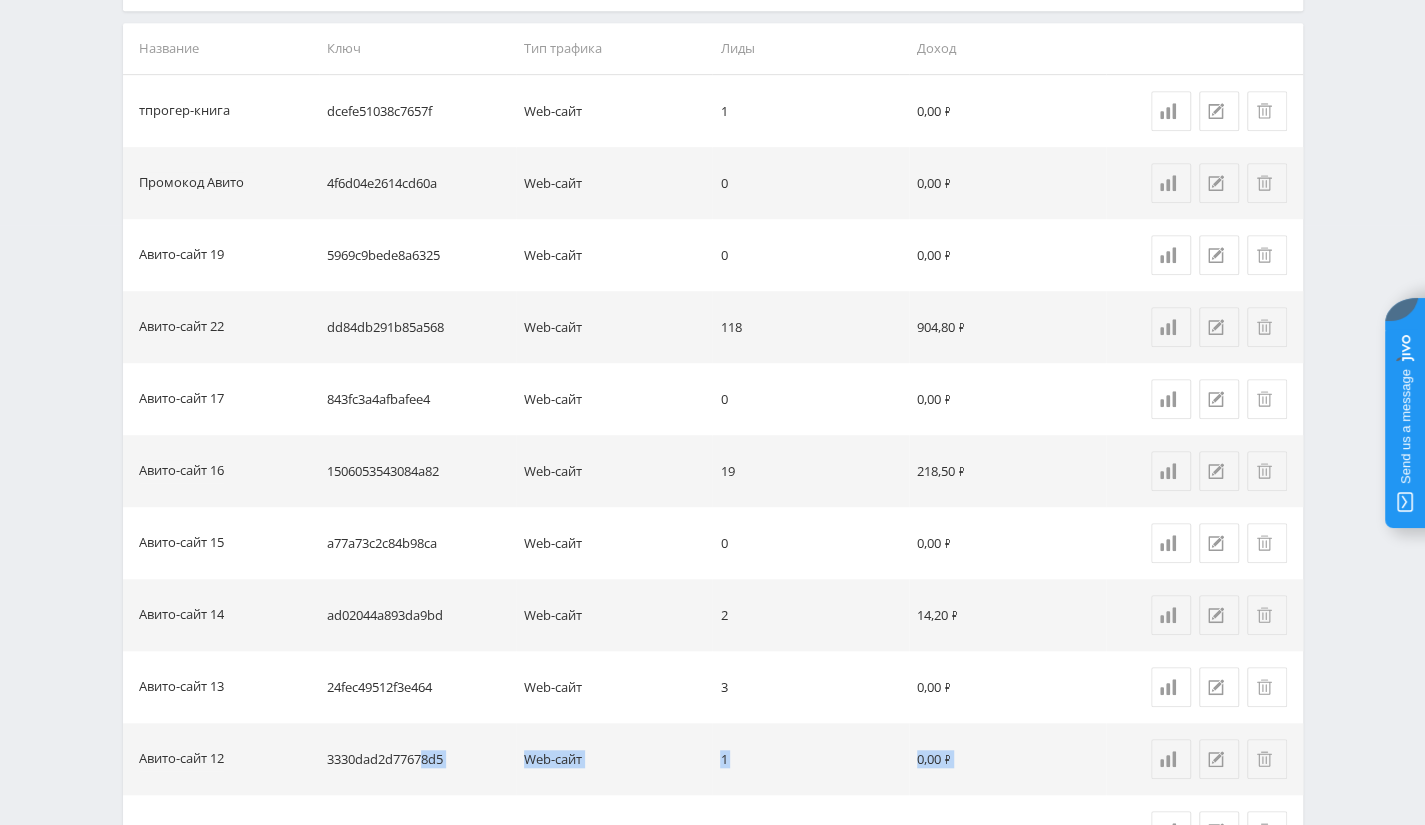 scroll, scrollTop: 1000, scrollLeft: 0, axis: vertical 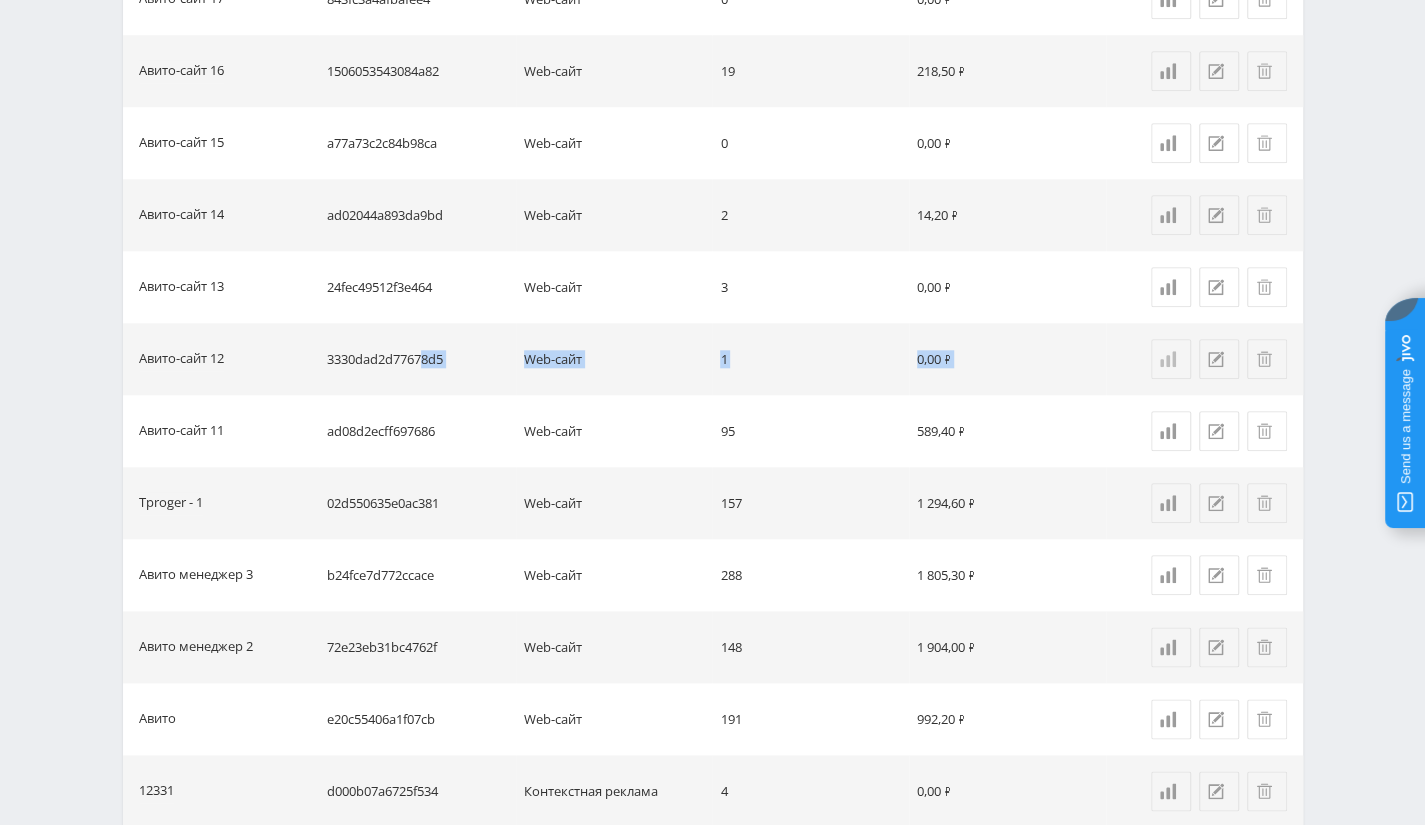 click 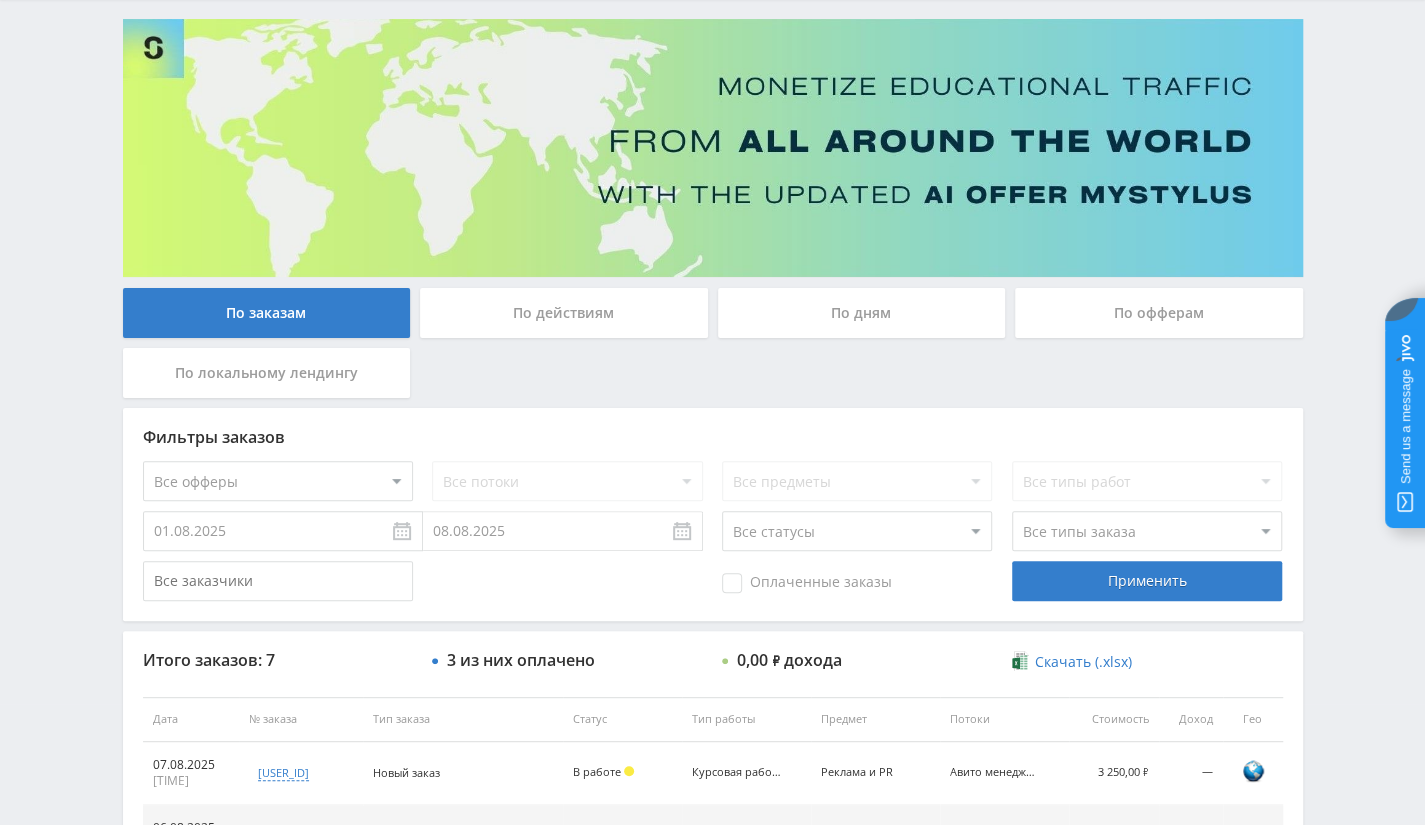 scroll, scrollTop: 0, scrollLeft: 0, axis: both 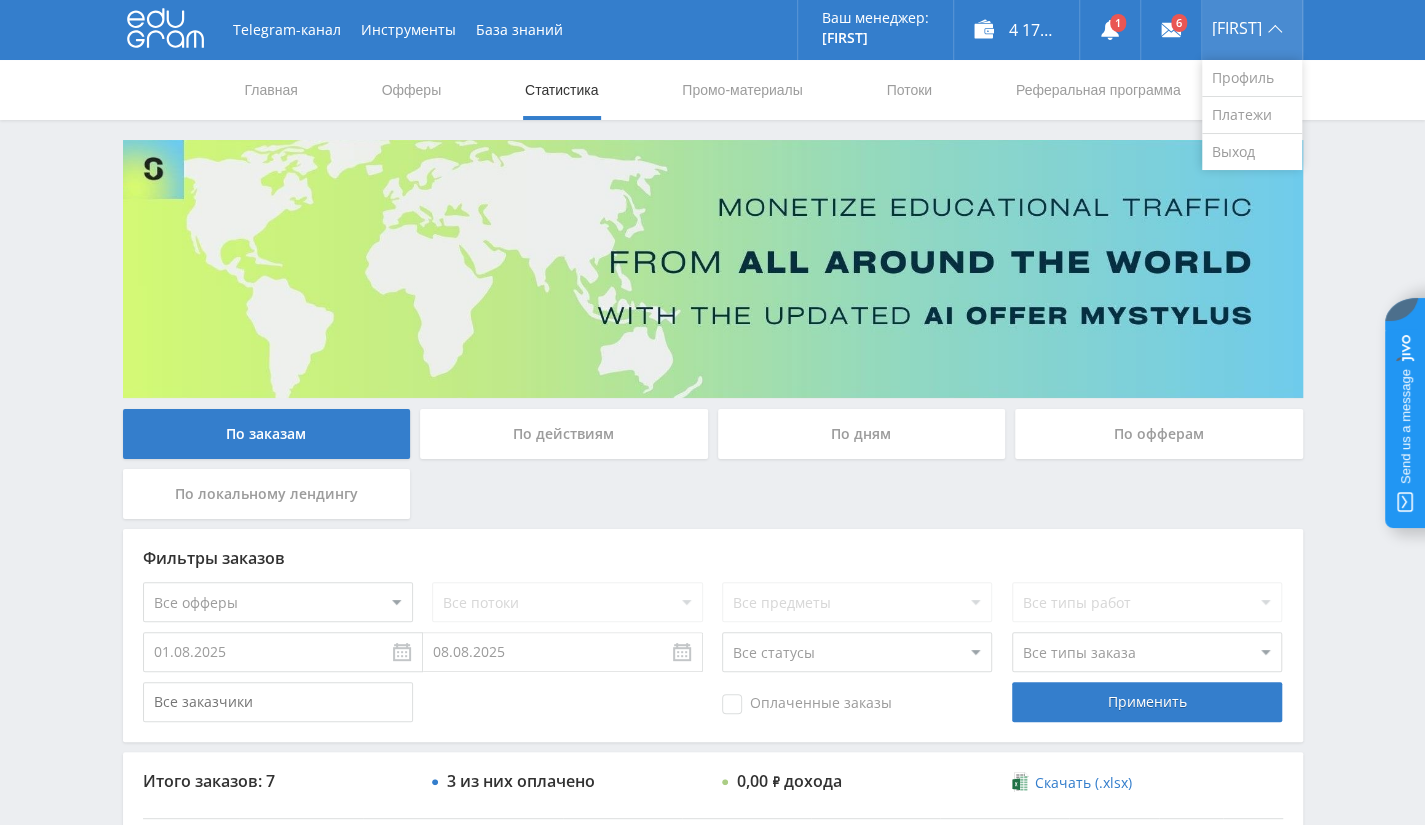 click on "[FIRST]" at bounding box center (1237, 28) 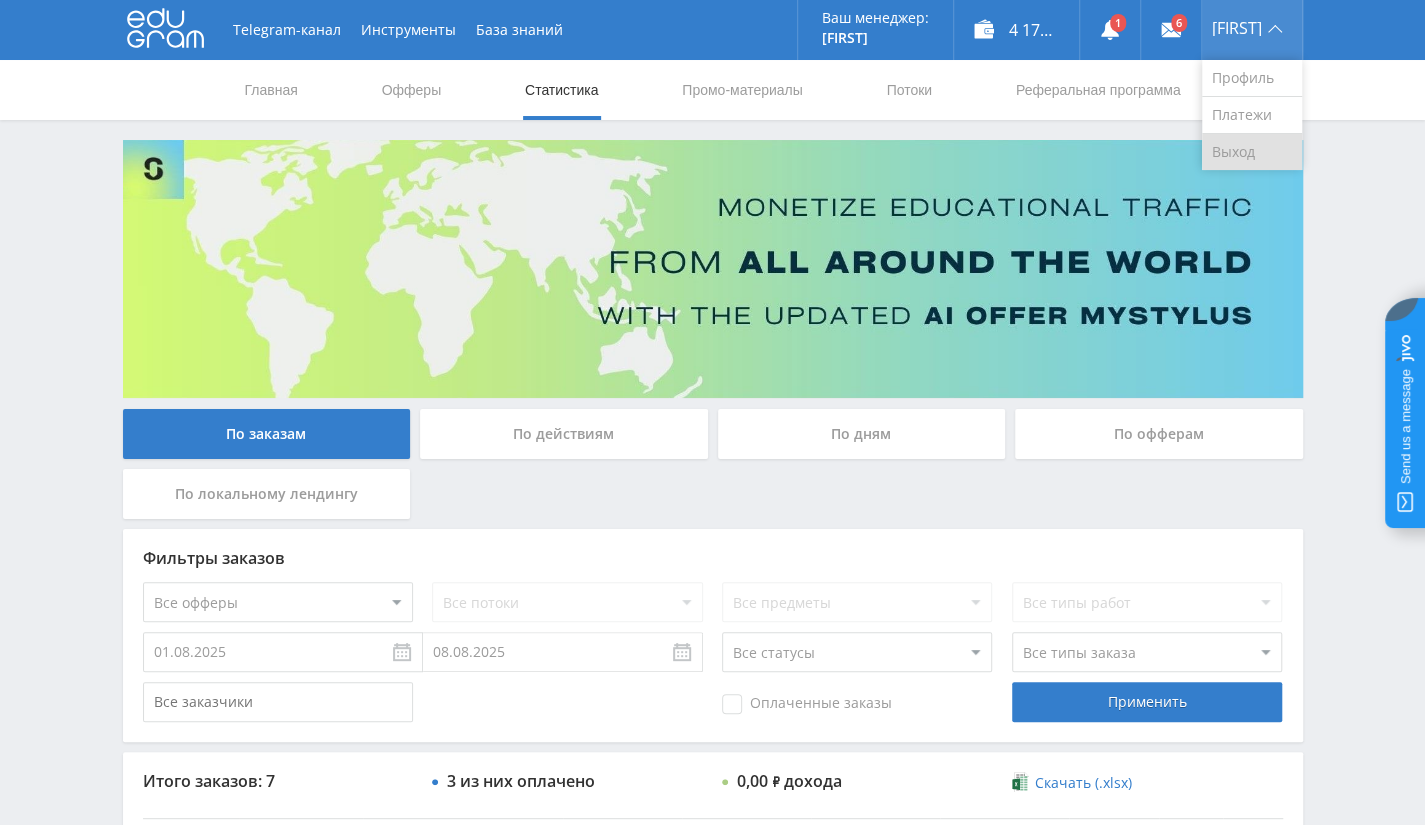 click on "Выход" at bounding box center (1252, 152) 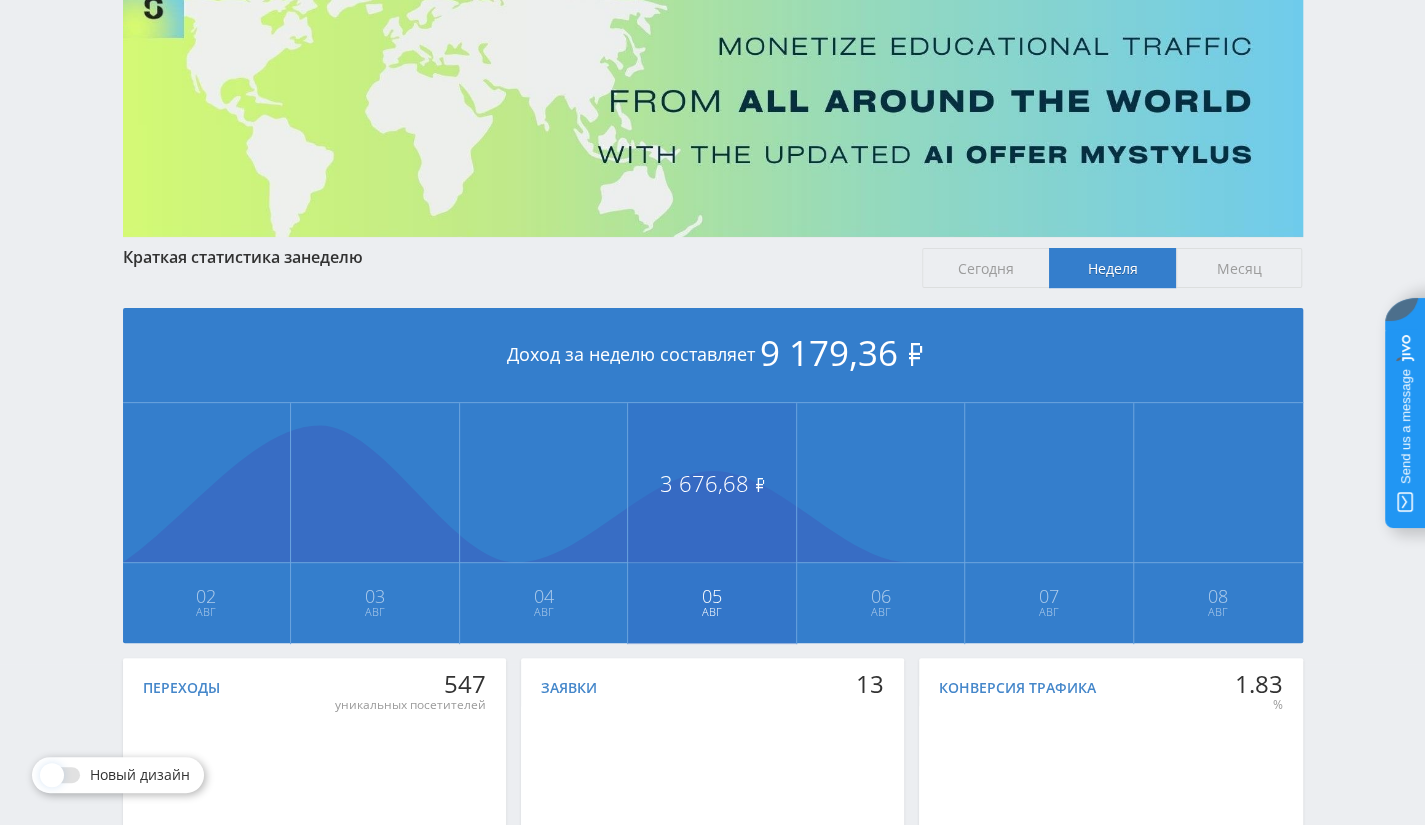 scroll, scrollTop: 0, scrollLeft: 0, axis: both 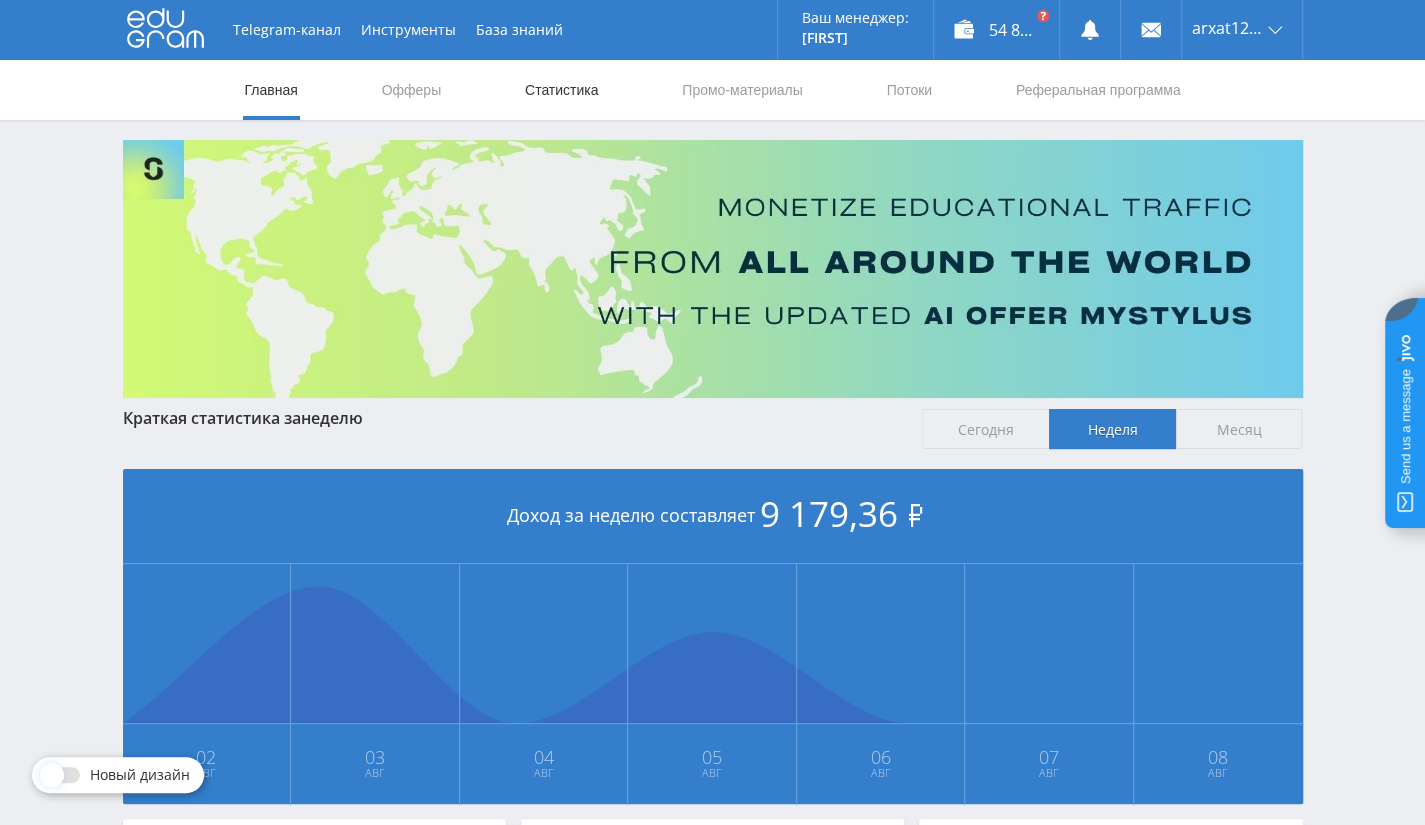 click on "Статистика" at bounding box center (562, 90) 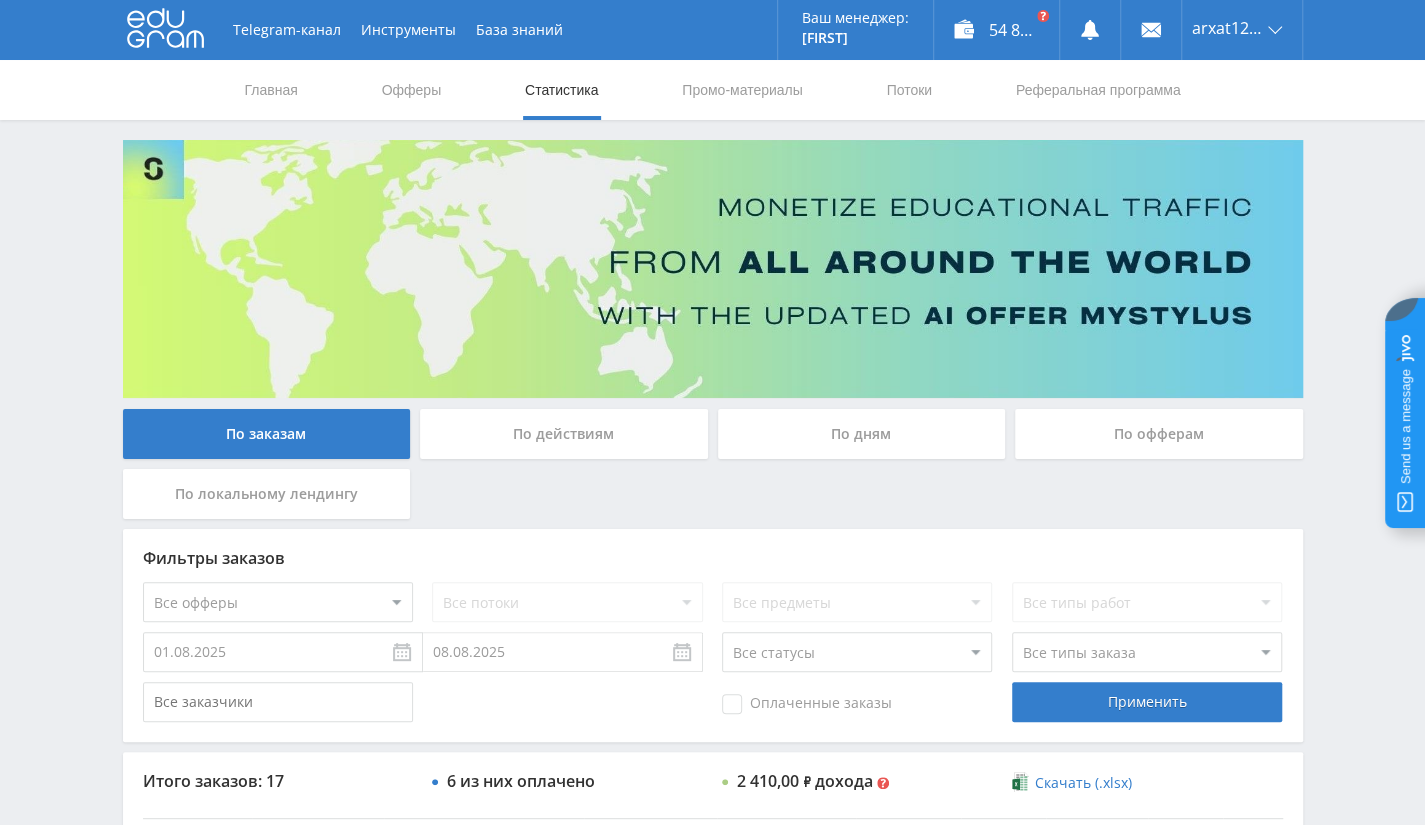 click on "По офферам" at bounding box center (1159, 439) 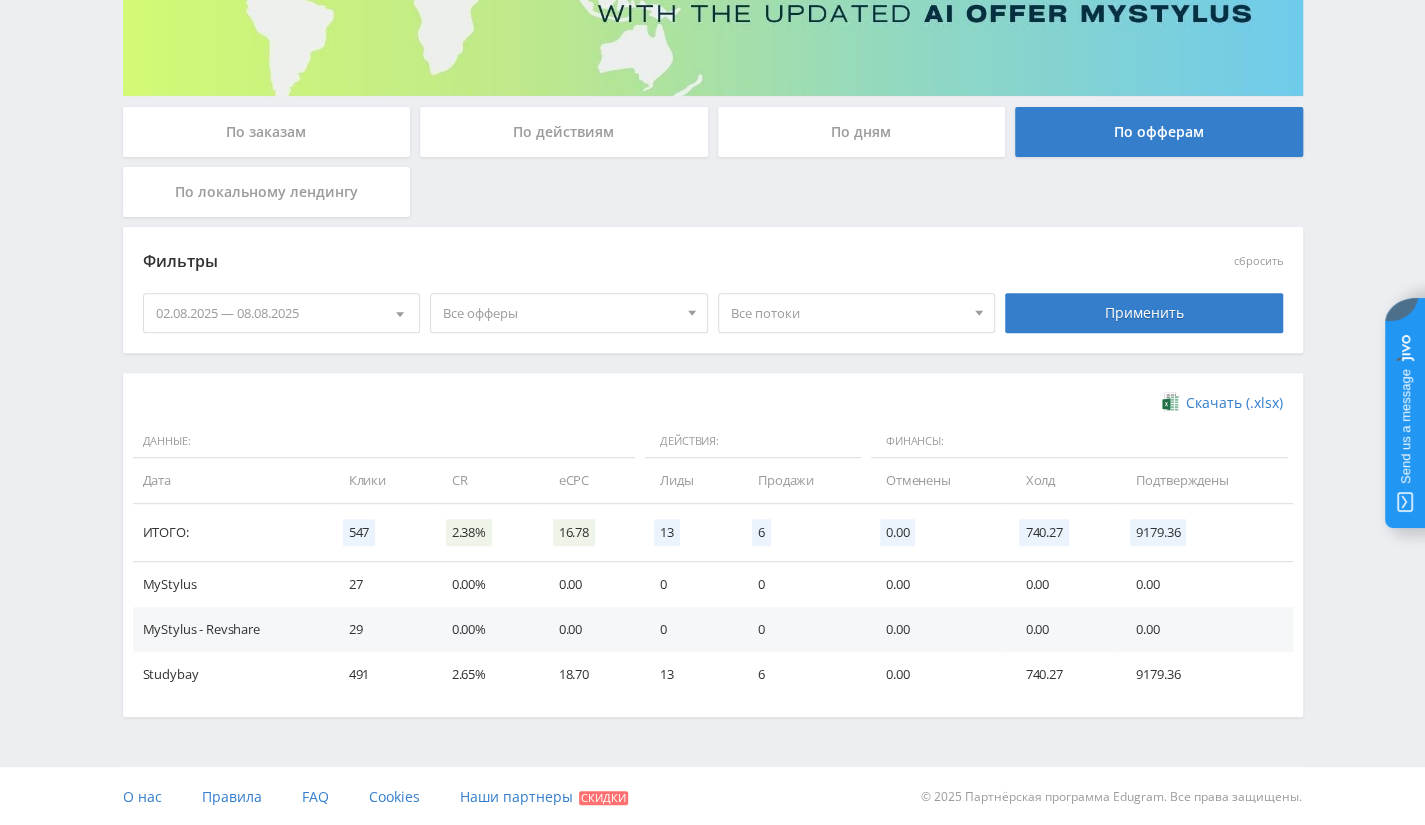 scroll, scrollTop: 0, scrollLeft: 0, axis: both 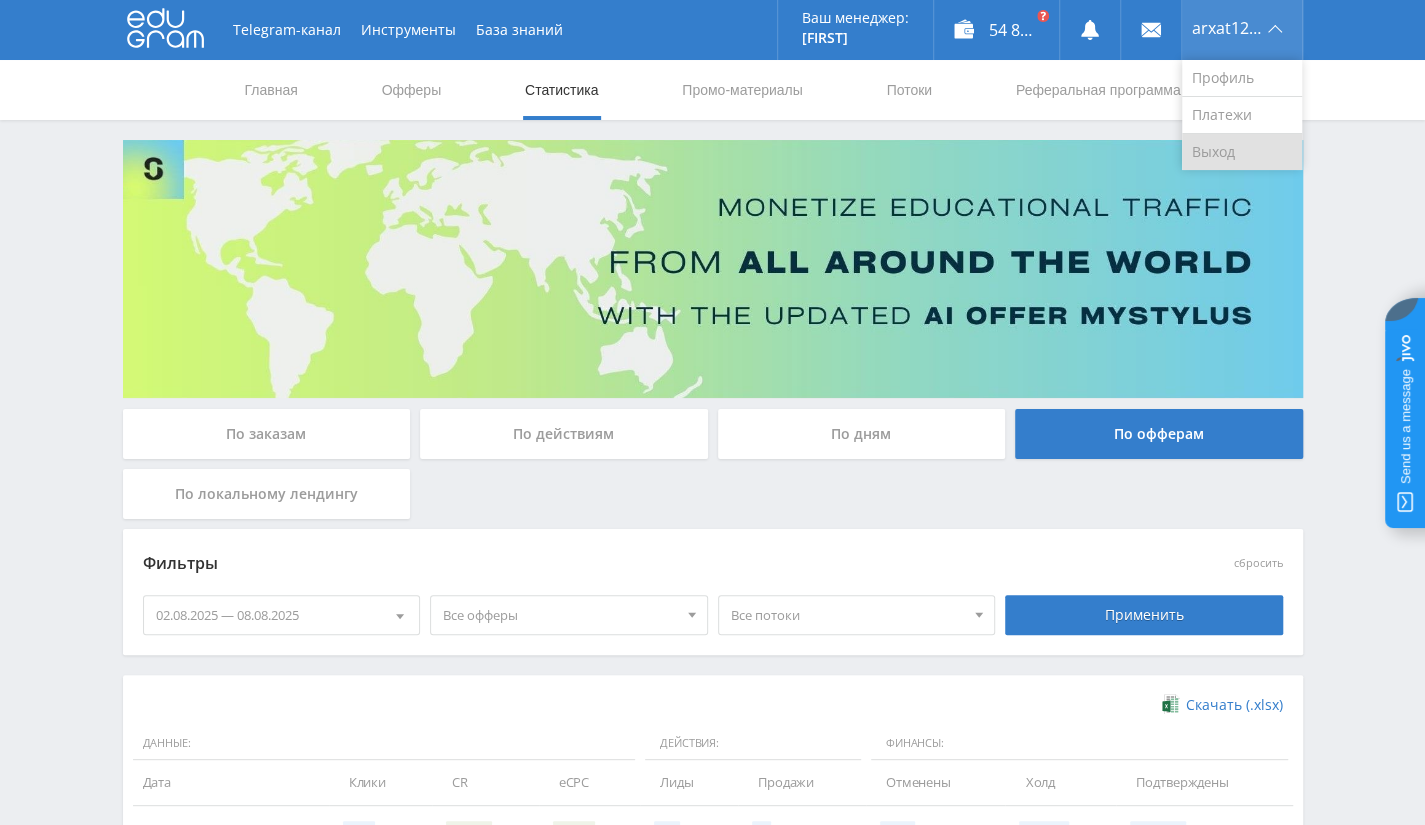 click on "Выход" at bounding box center [1242, 152] 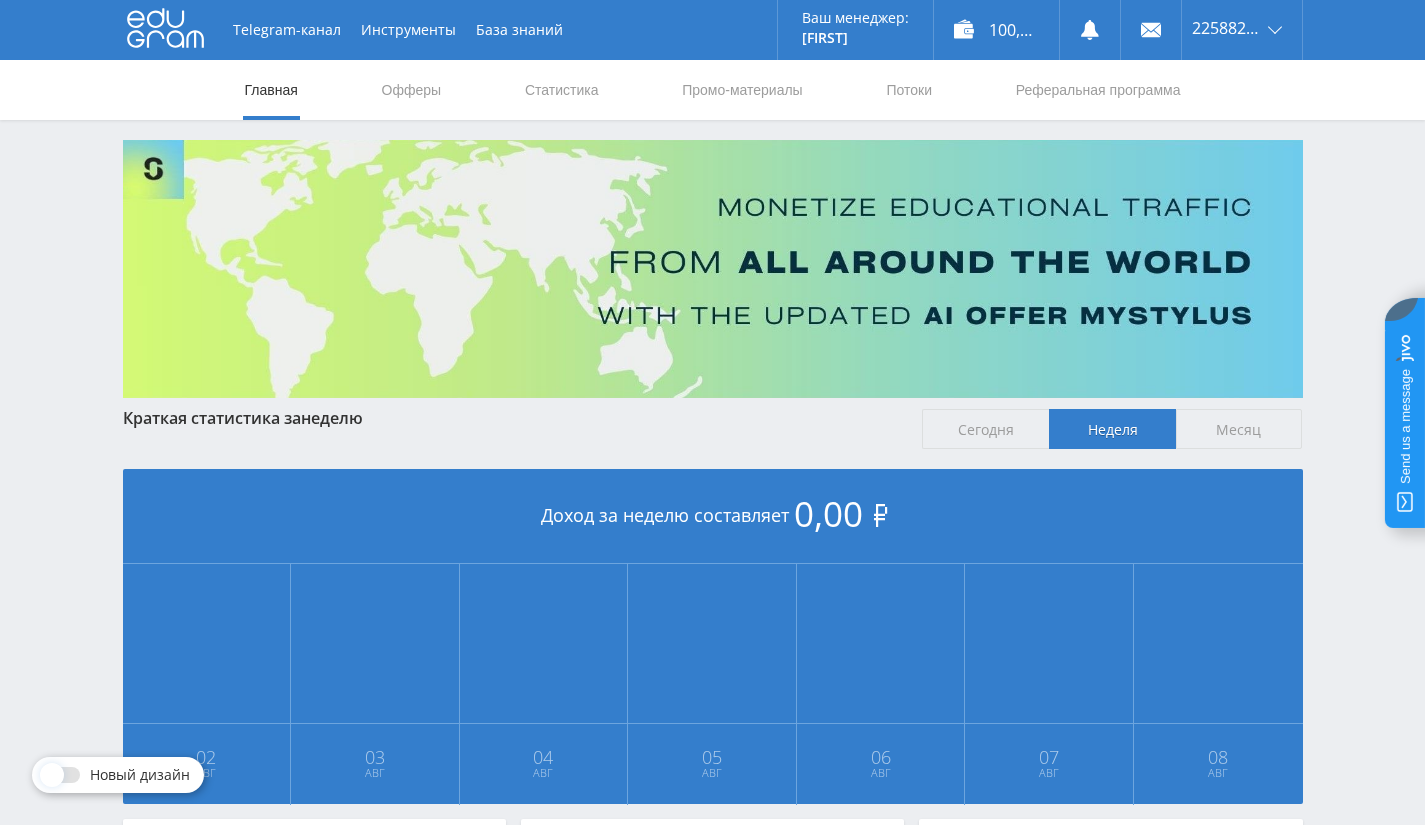 scroll, scrollTop: 0, scrollLeft: 0, axis: both 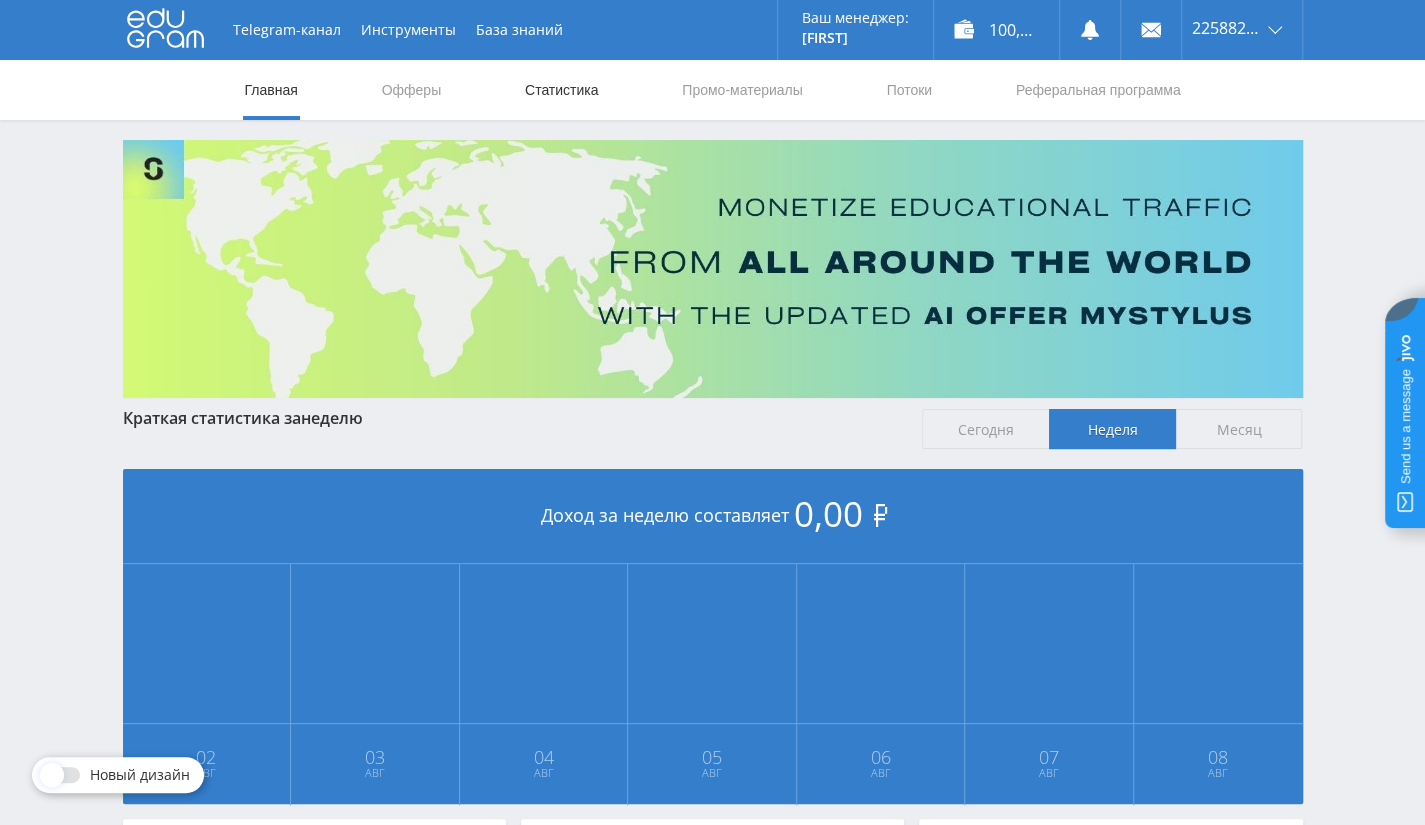 click on "Статистика" at bounding box center [562, 90] 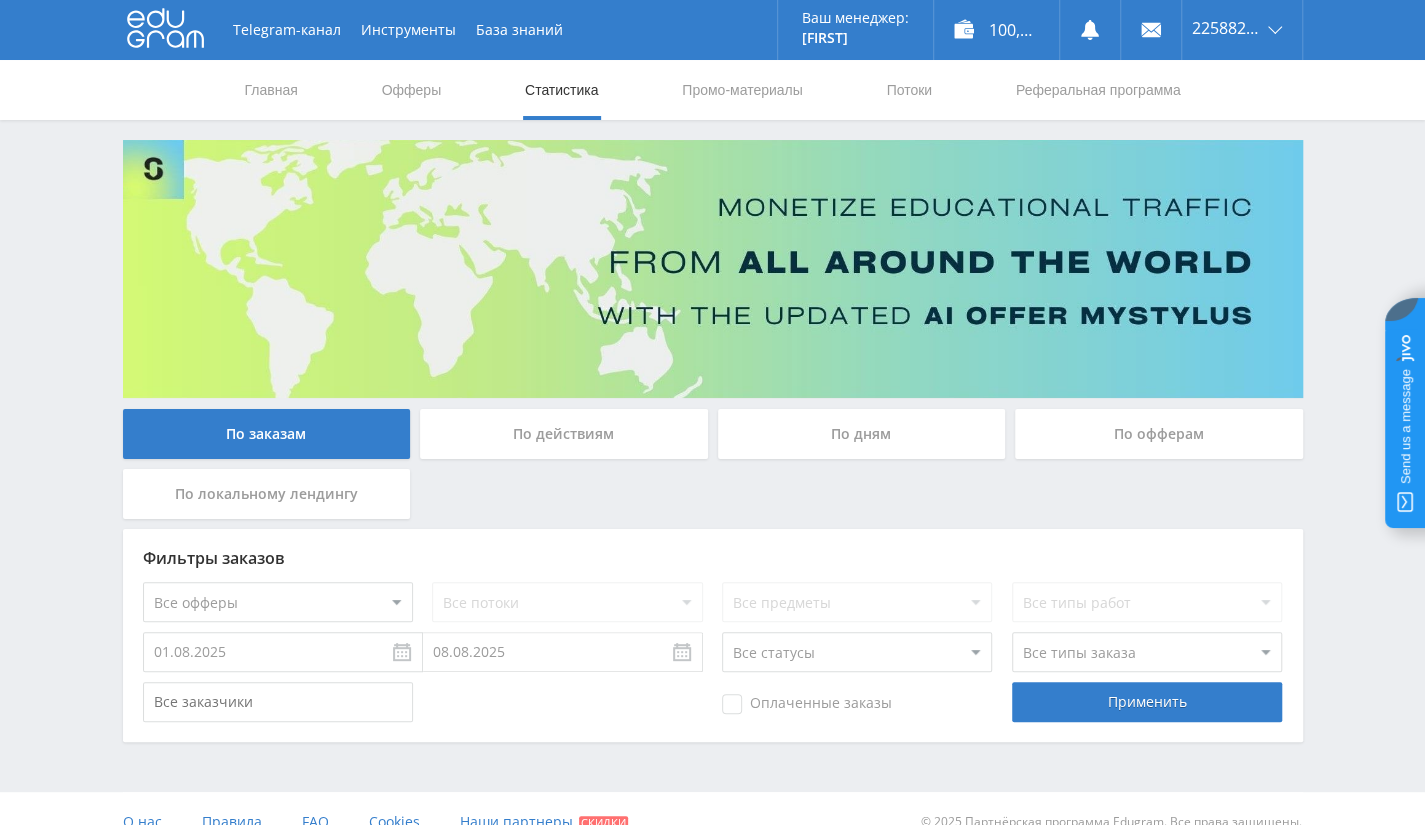 click on "По офферам" at bounding box center (1159, 434) 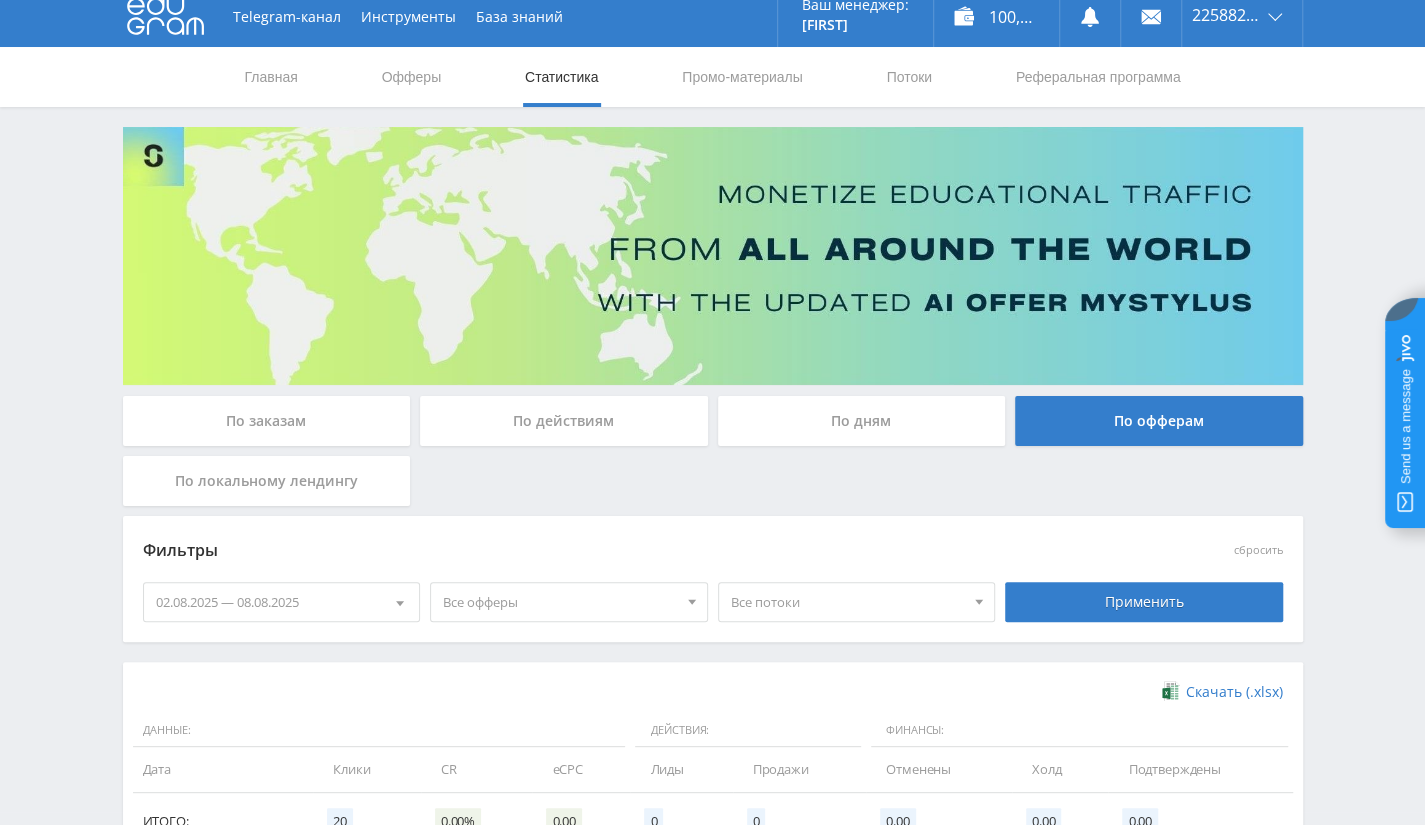scroll, scrollTop: 0, scrollLeft: 0, axis: both 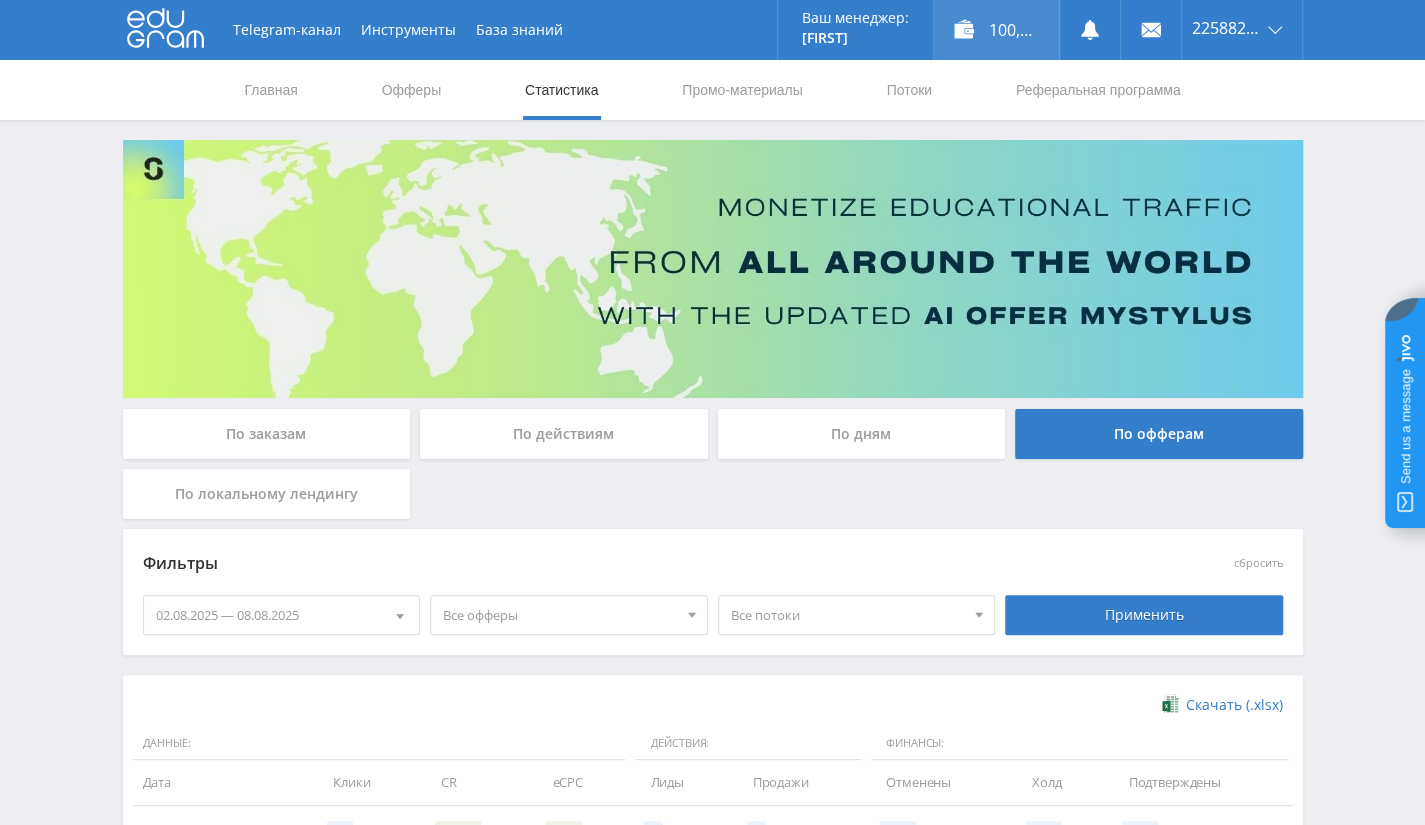 click on "100,00 ₽" at bounding box center [996, 30] 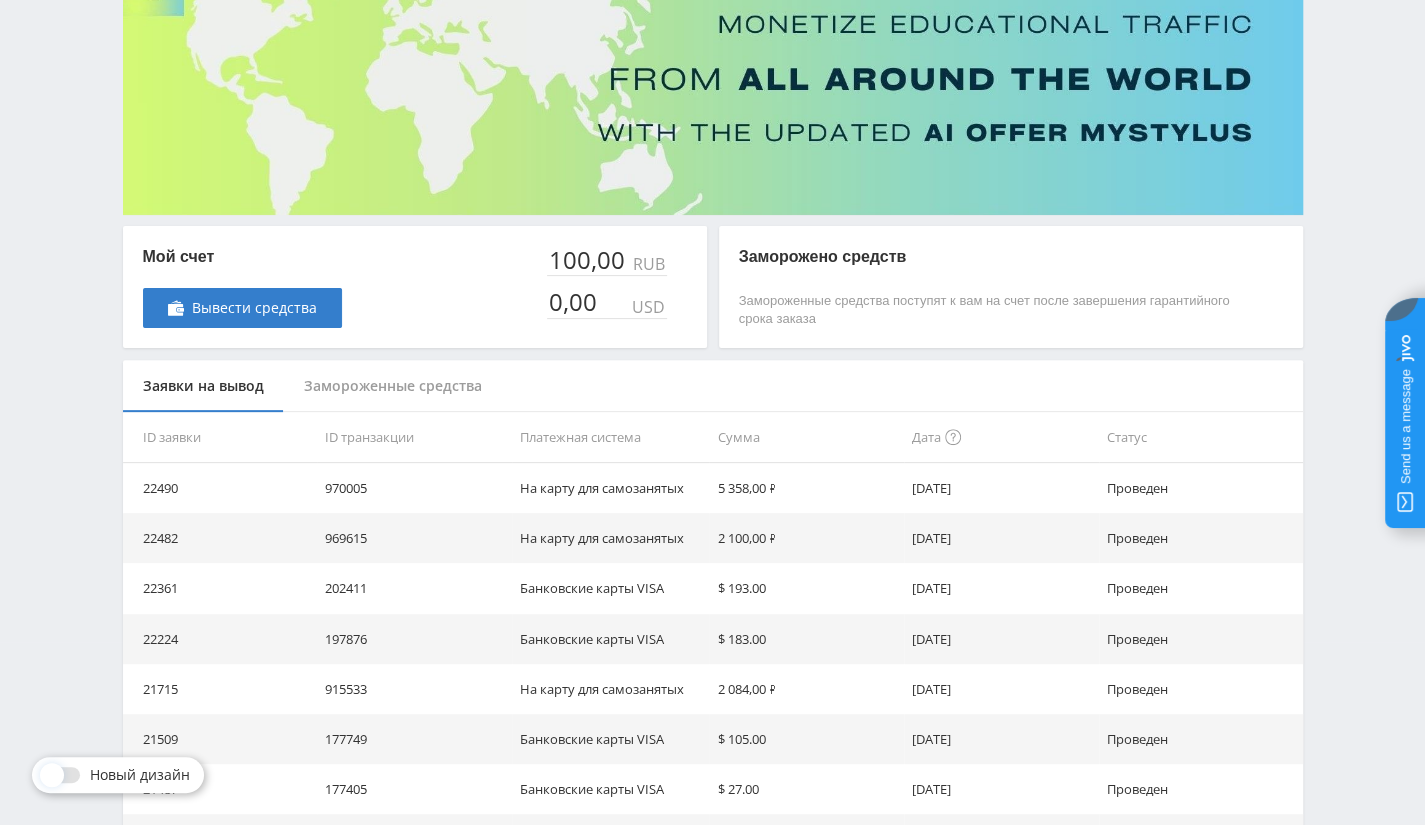 scroll, scrollTop: 0, scrollLeft: 0, axis: both 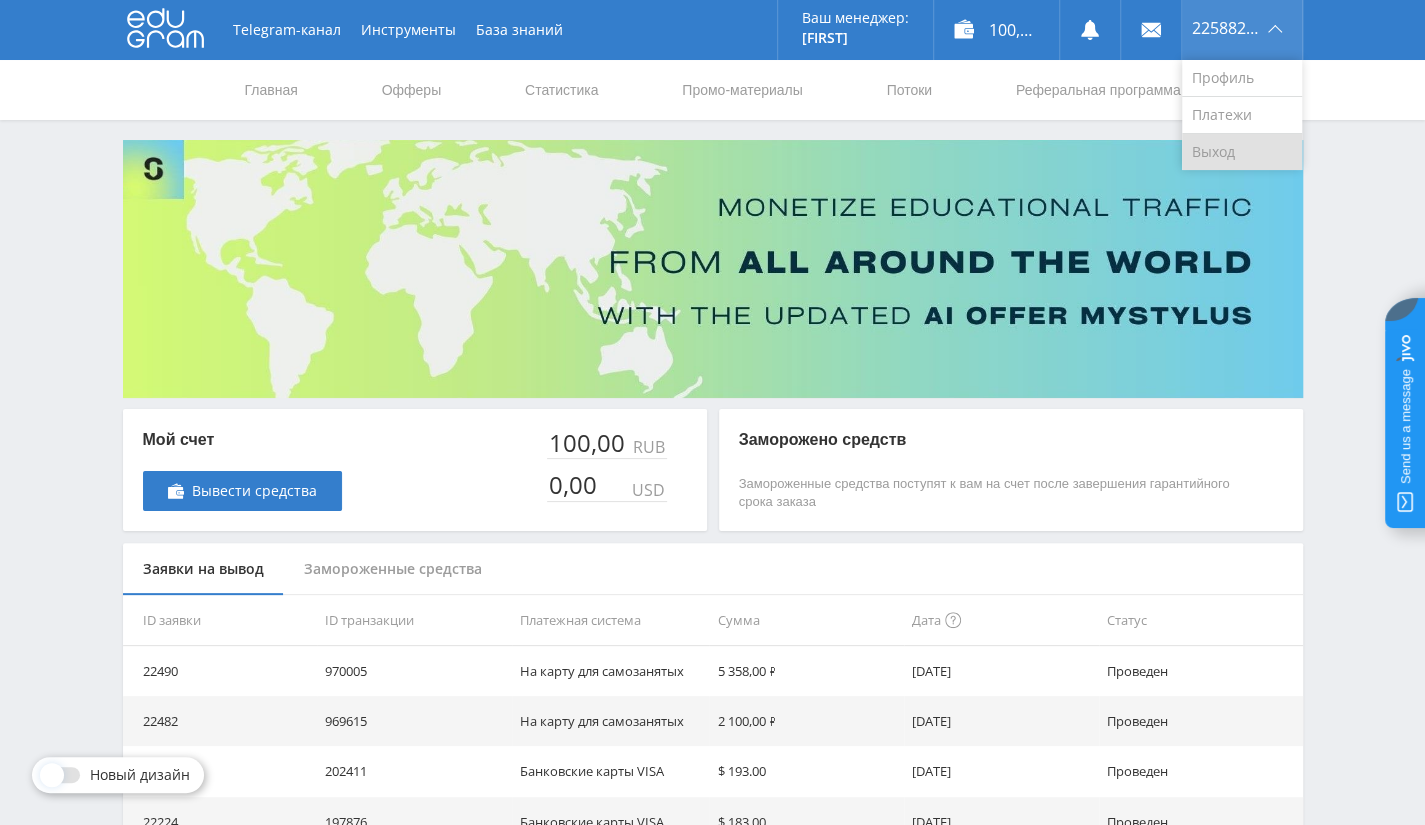 click on "Выход" at bounding box center (1242, 152) 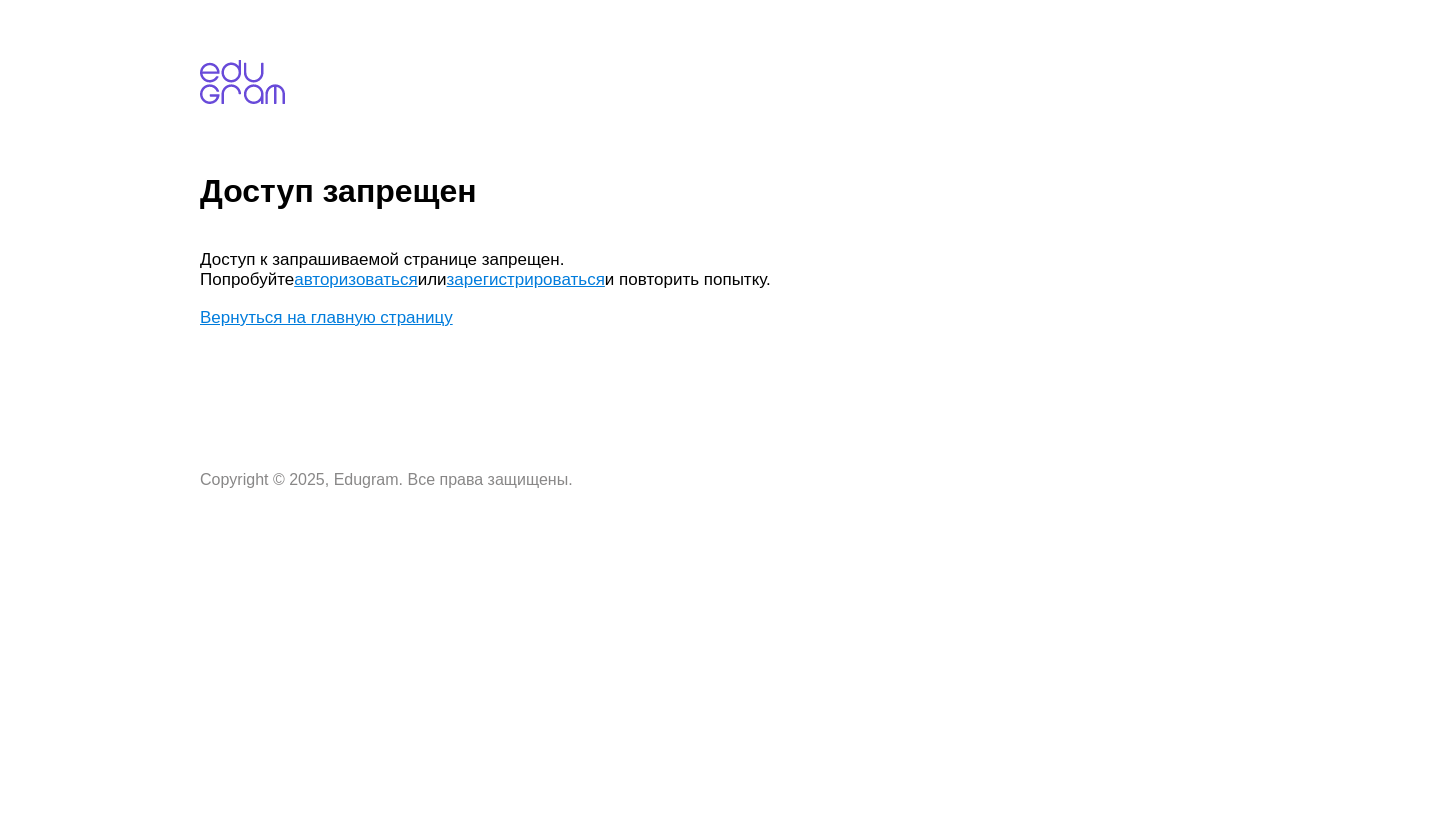 scroll, scrollTop: 0, scrollLeft: 0, axis: both 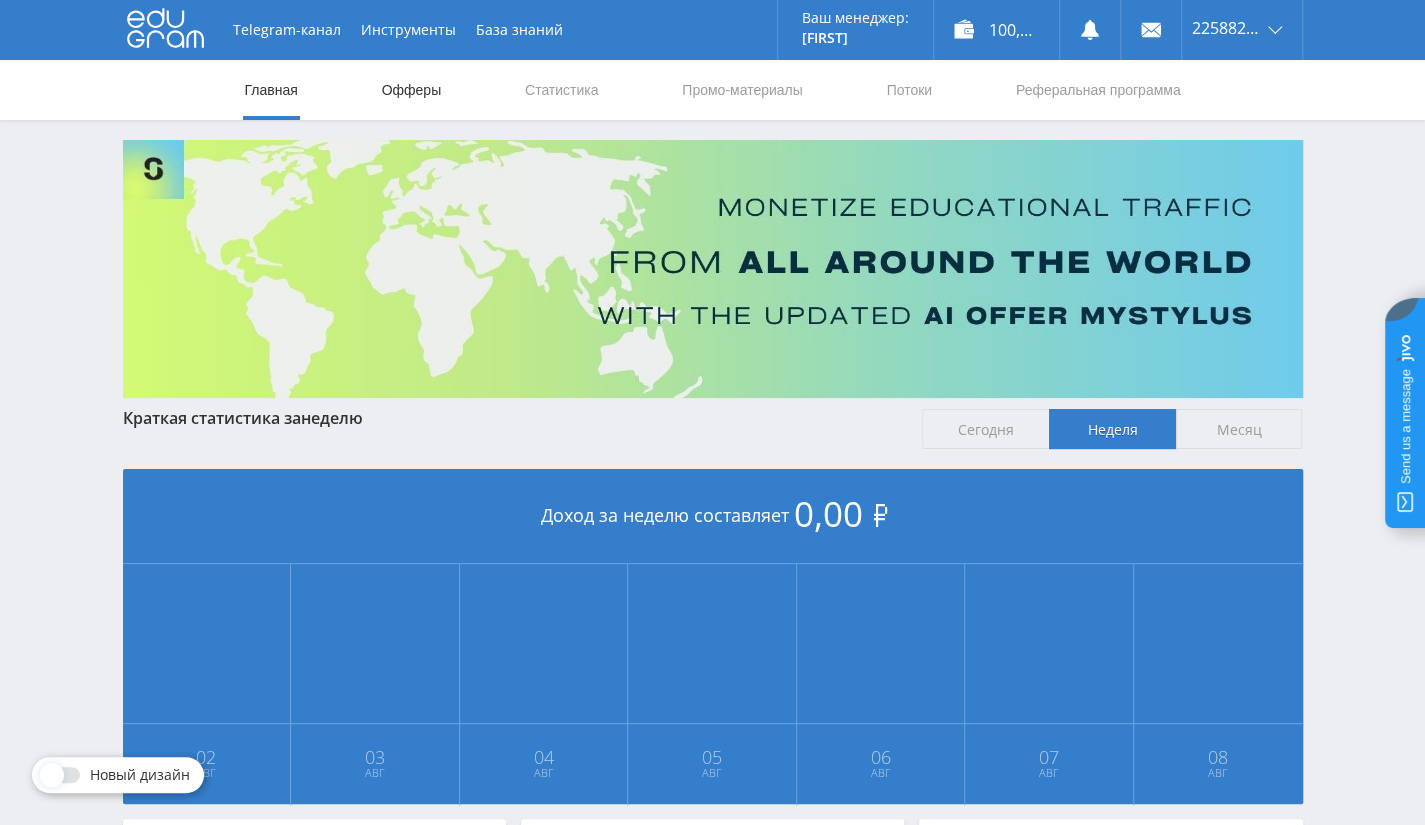 click on "Офферы" at bounding box center [412, 90] 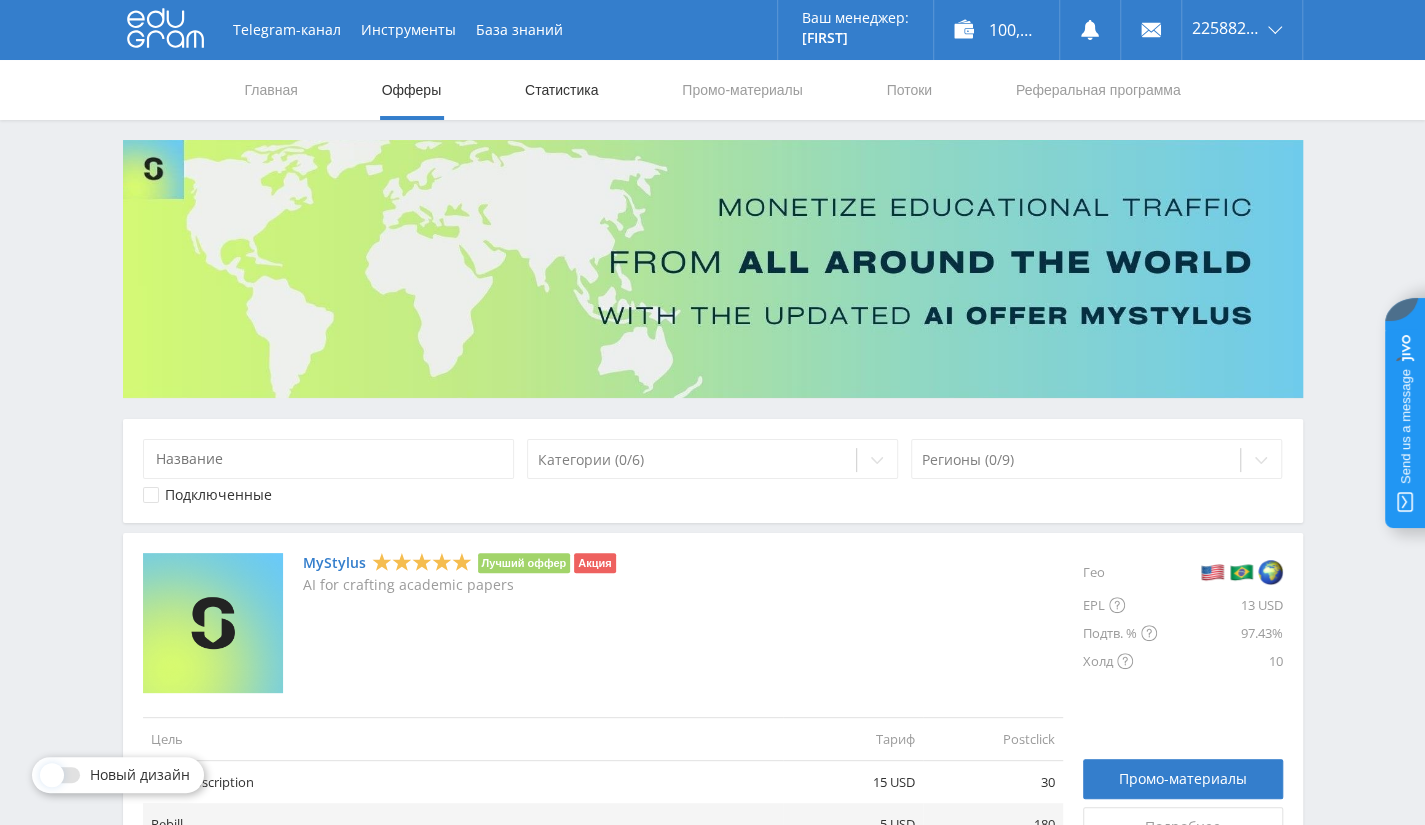 click on "Статистика" at bounding box center [562, 90] 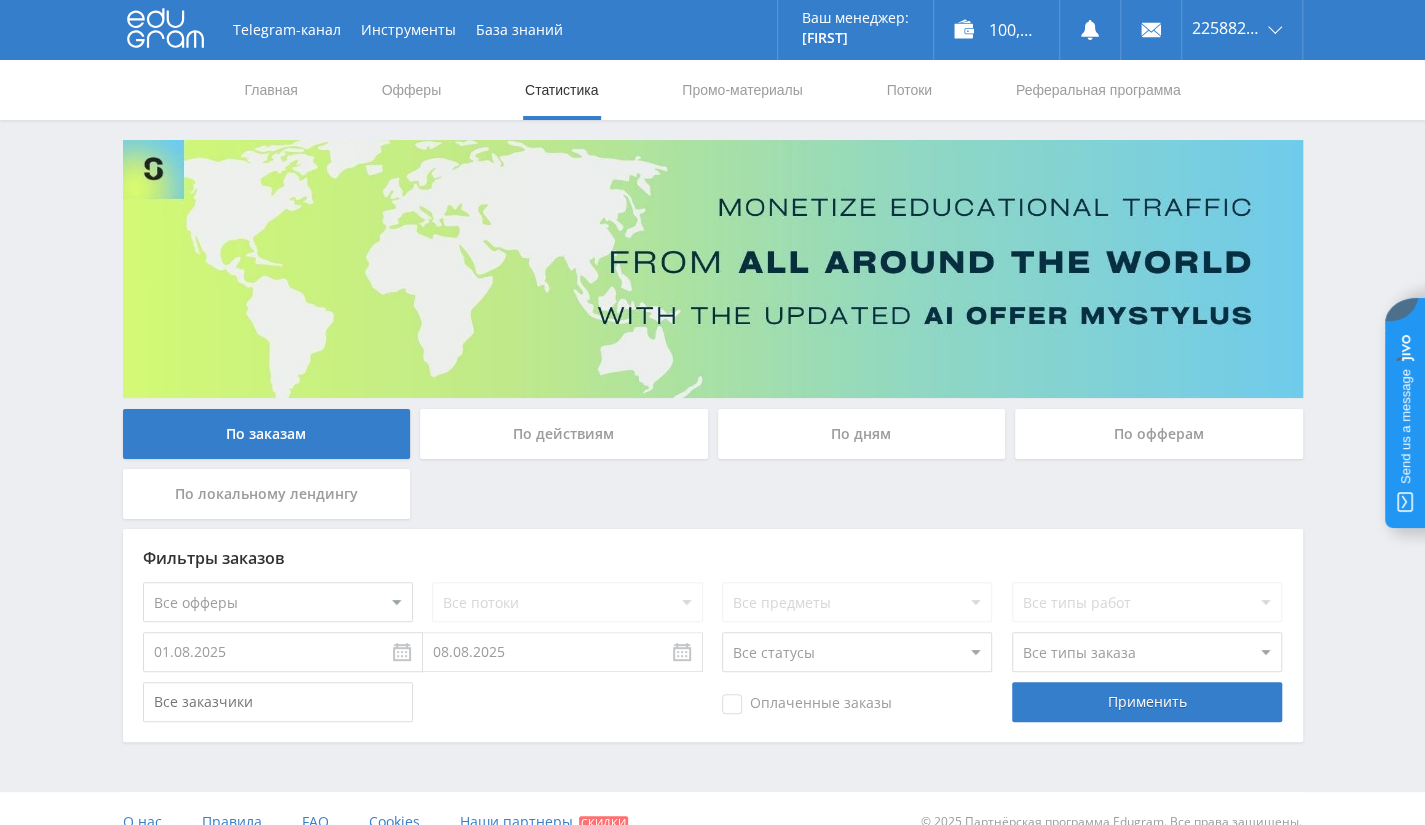 click on "По офферам" at bounding box center (1159, 434) 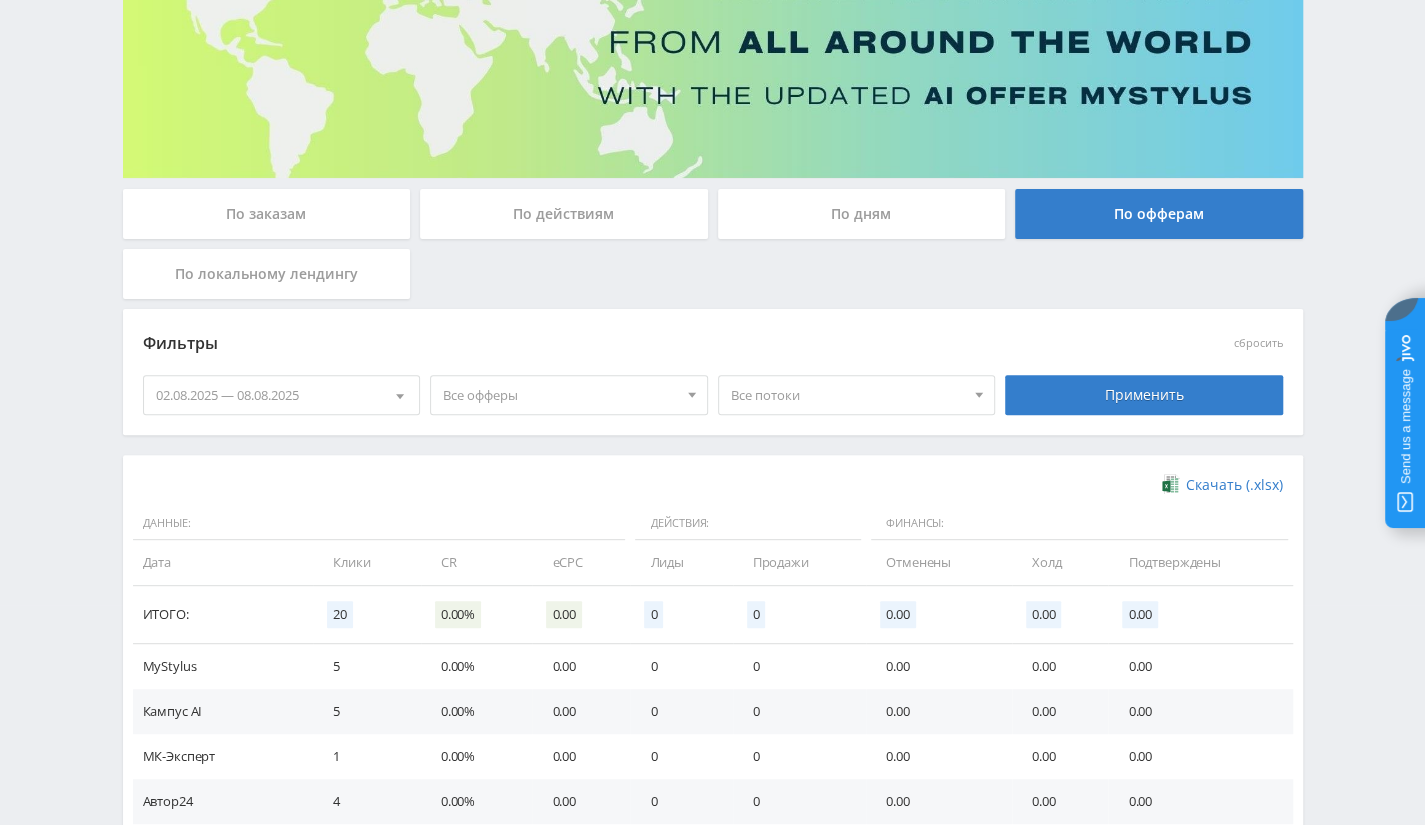 scroll, scrollTop: 437, scrollLeft: 0, axis: vertical 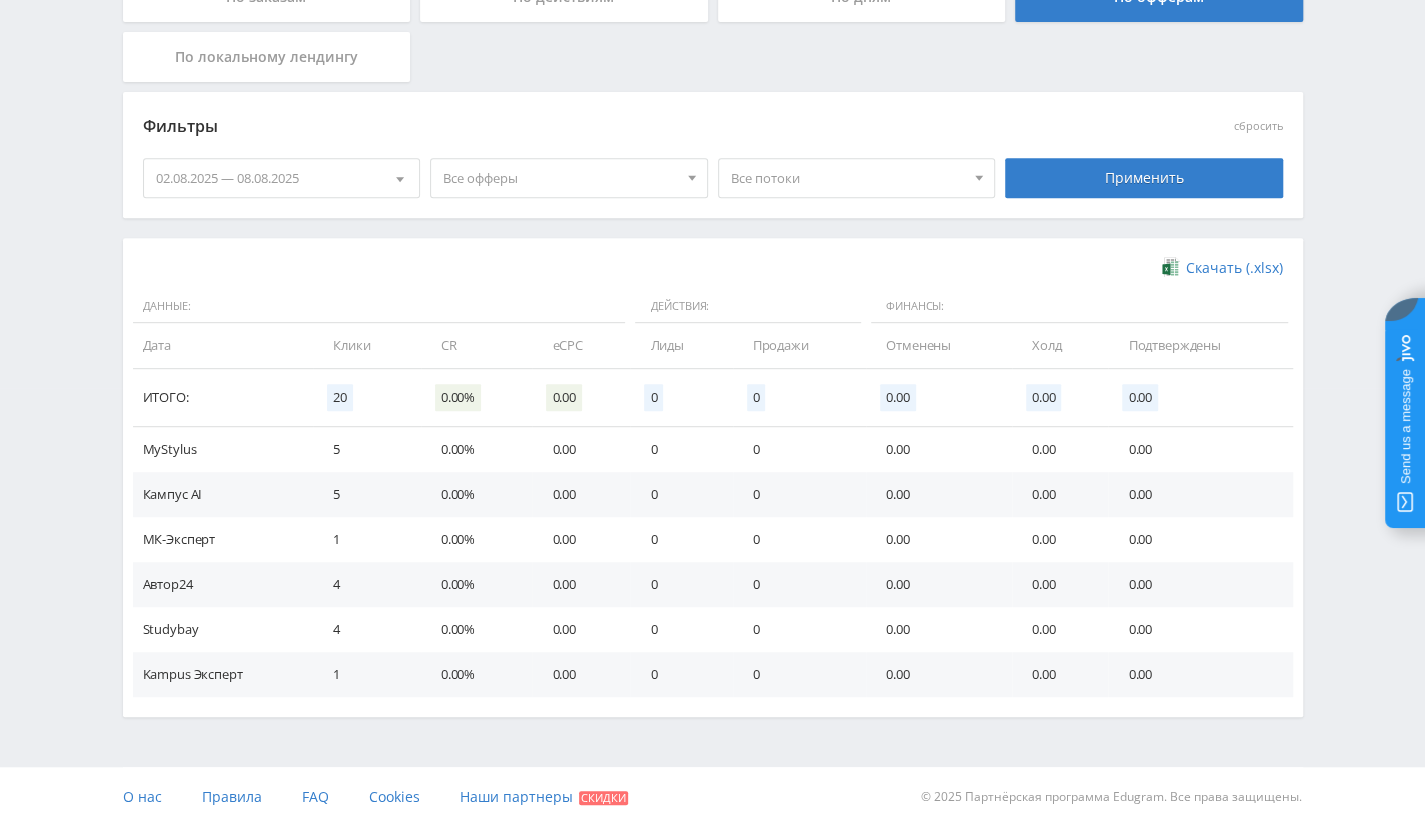 click on "02.08.2025 — 08.08.2025" at bounding box center [282, 178] 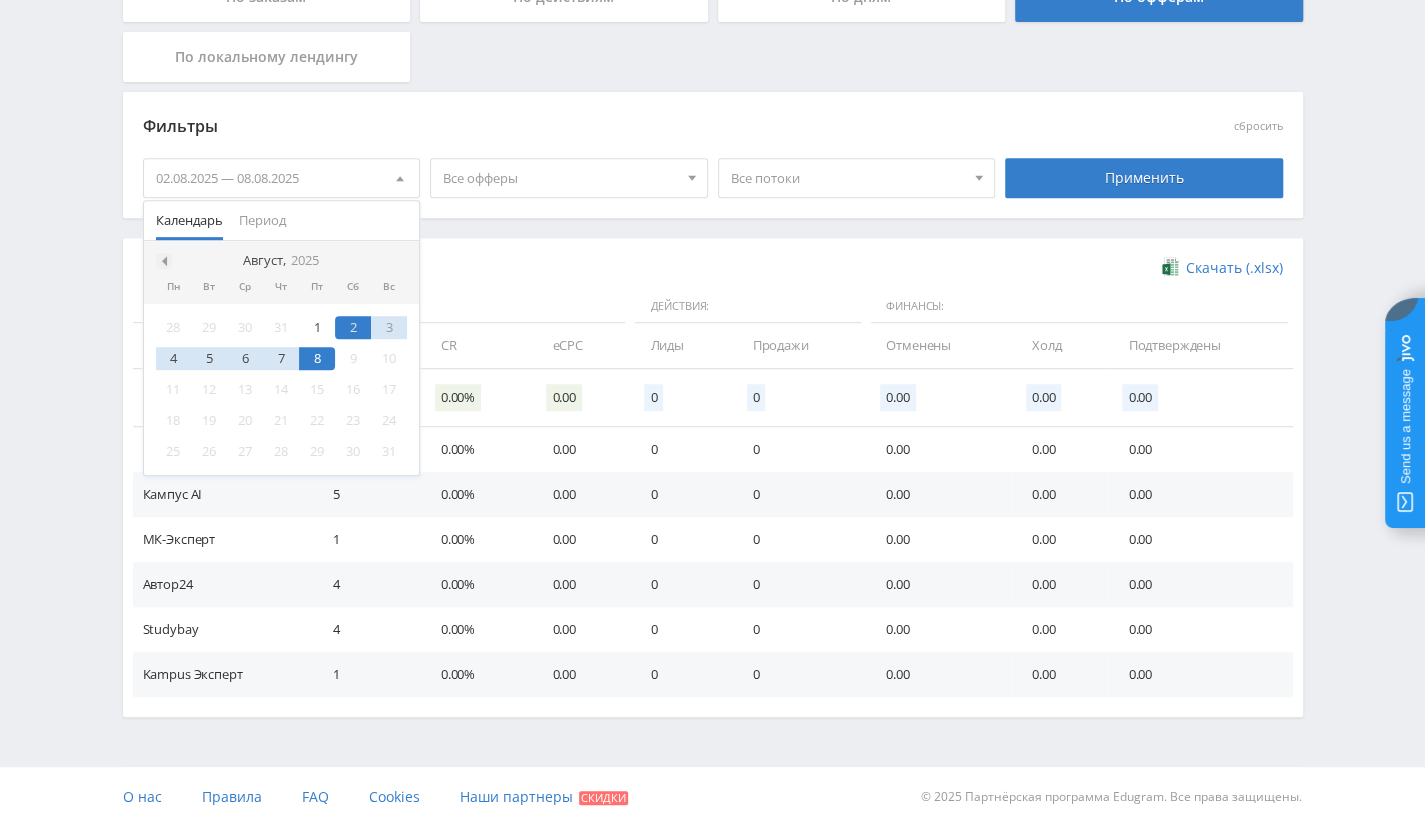 click at bounding box center (162, 261) 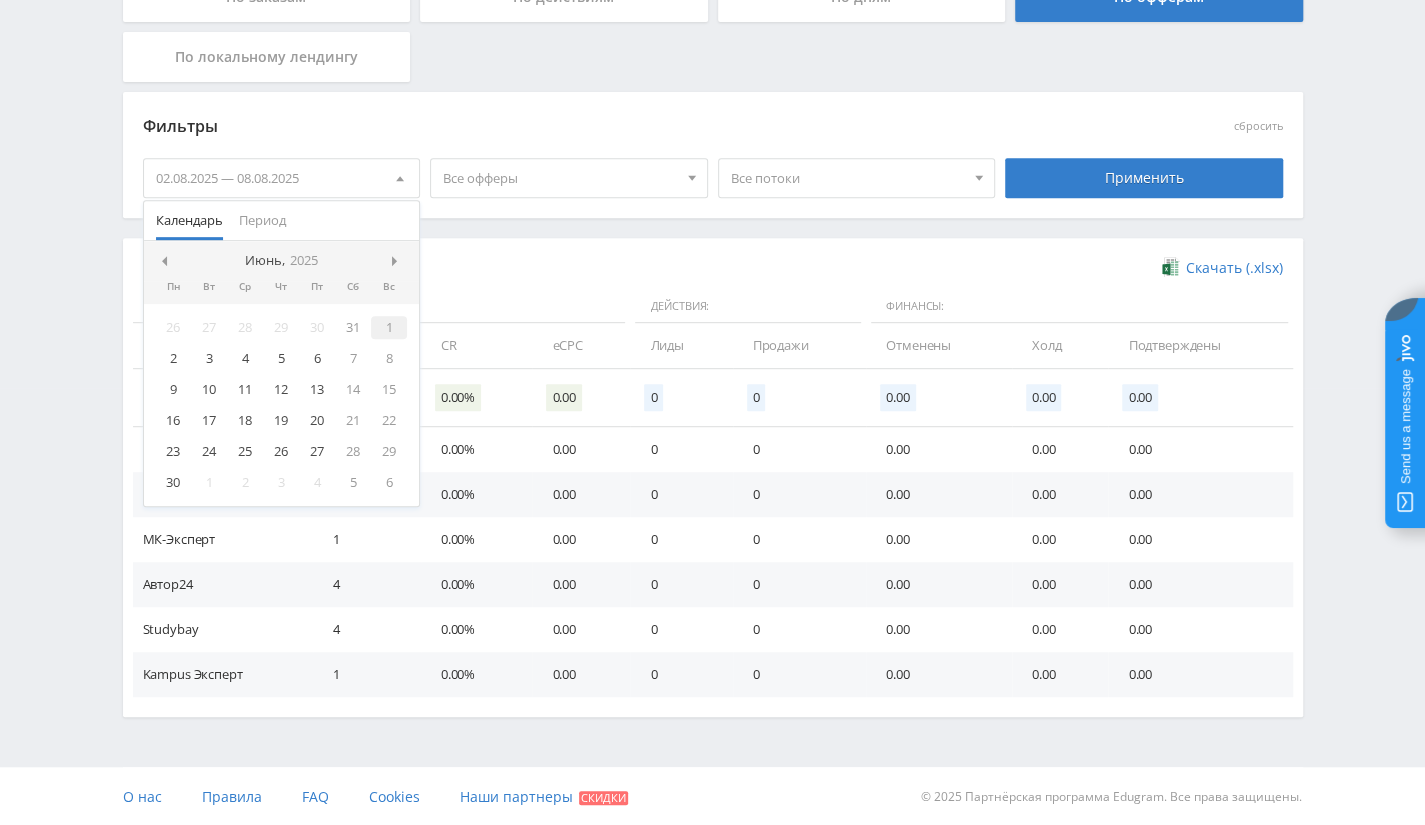 click on "1" at bounding box center [389, 327] 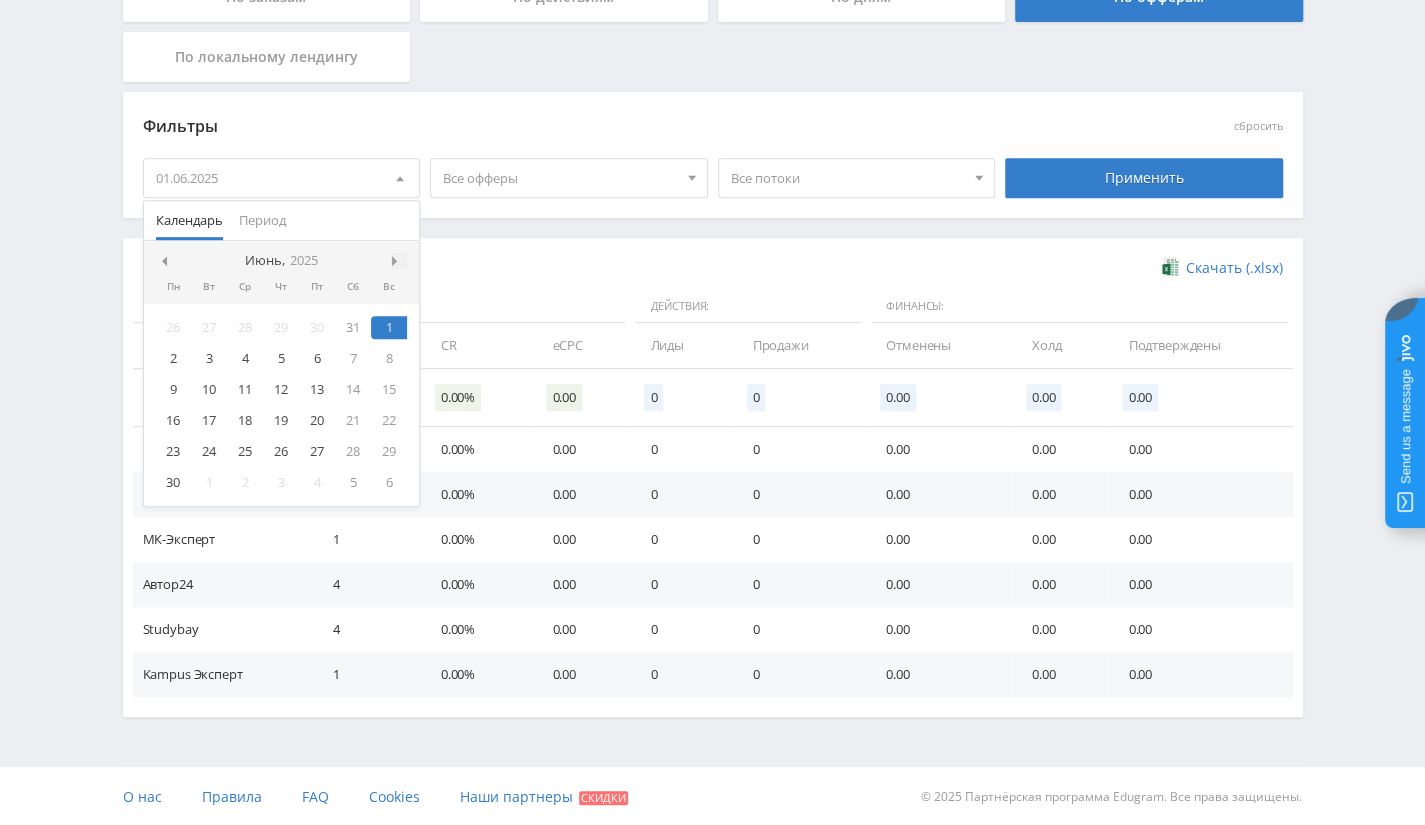 click at bounding box center [397, 261] 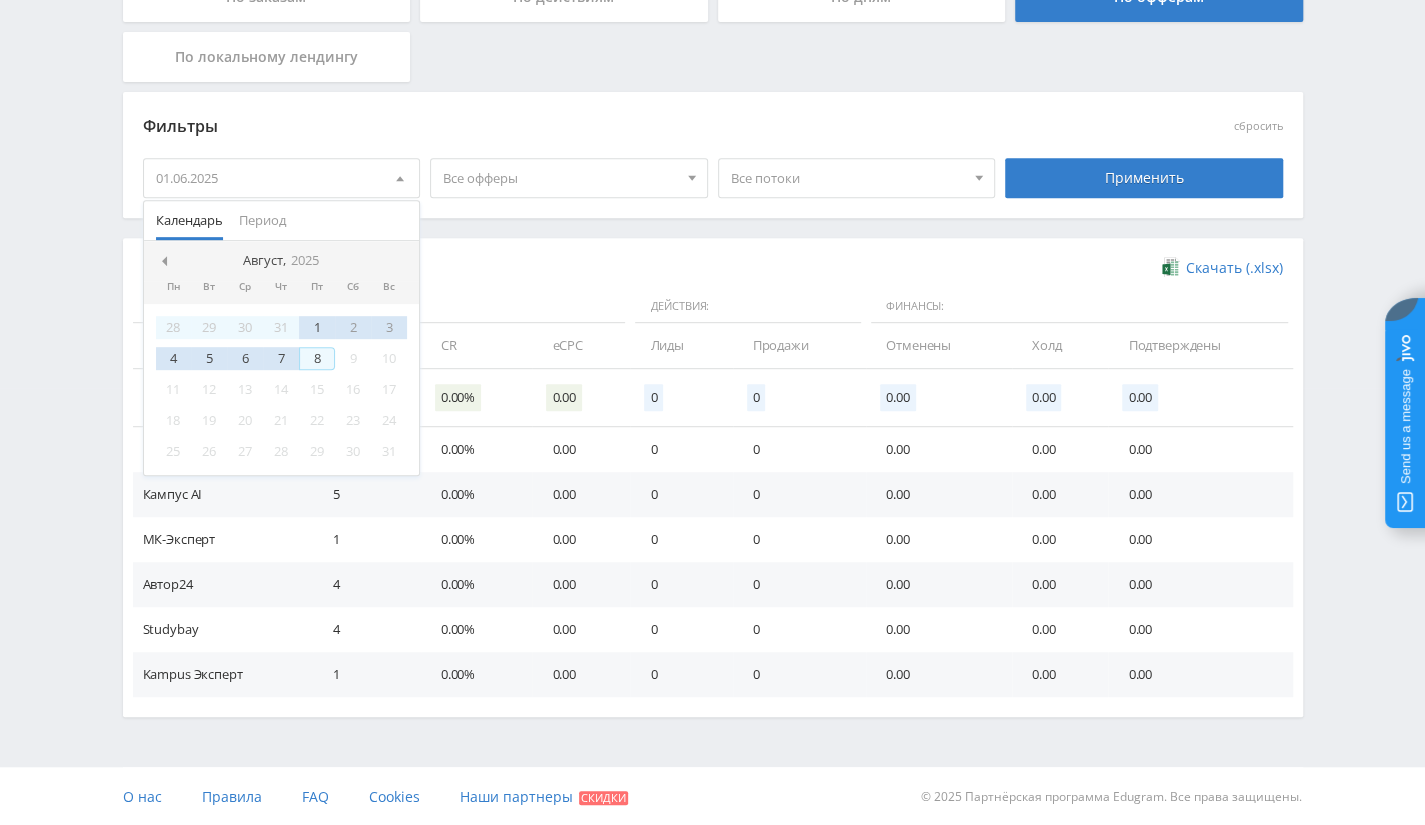click on "8" at bounding box center [317, 358] 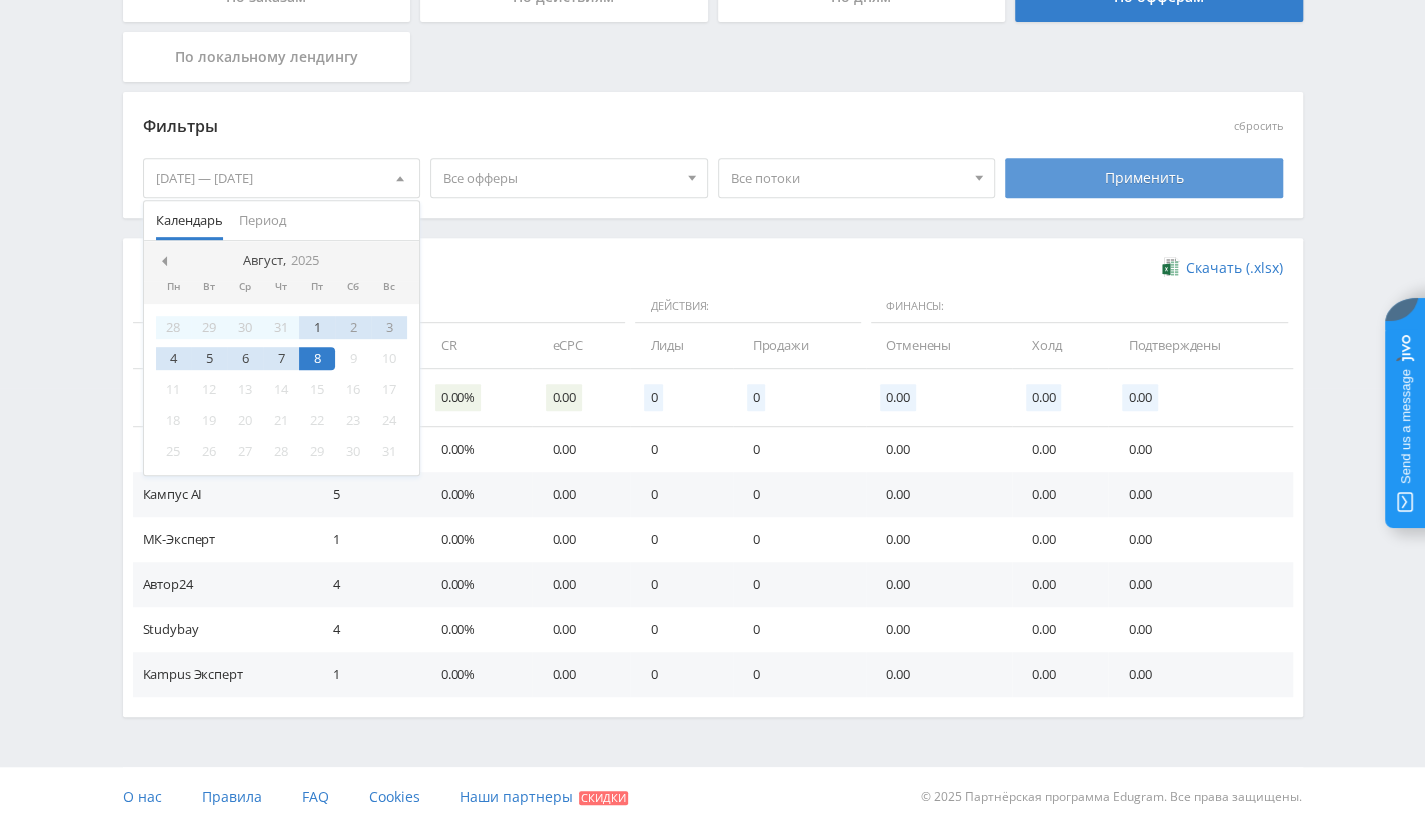 click on "Применить" at bounding box center (1144, 178) 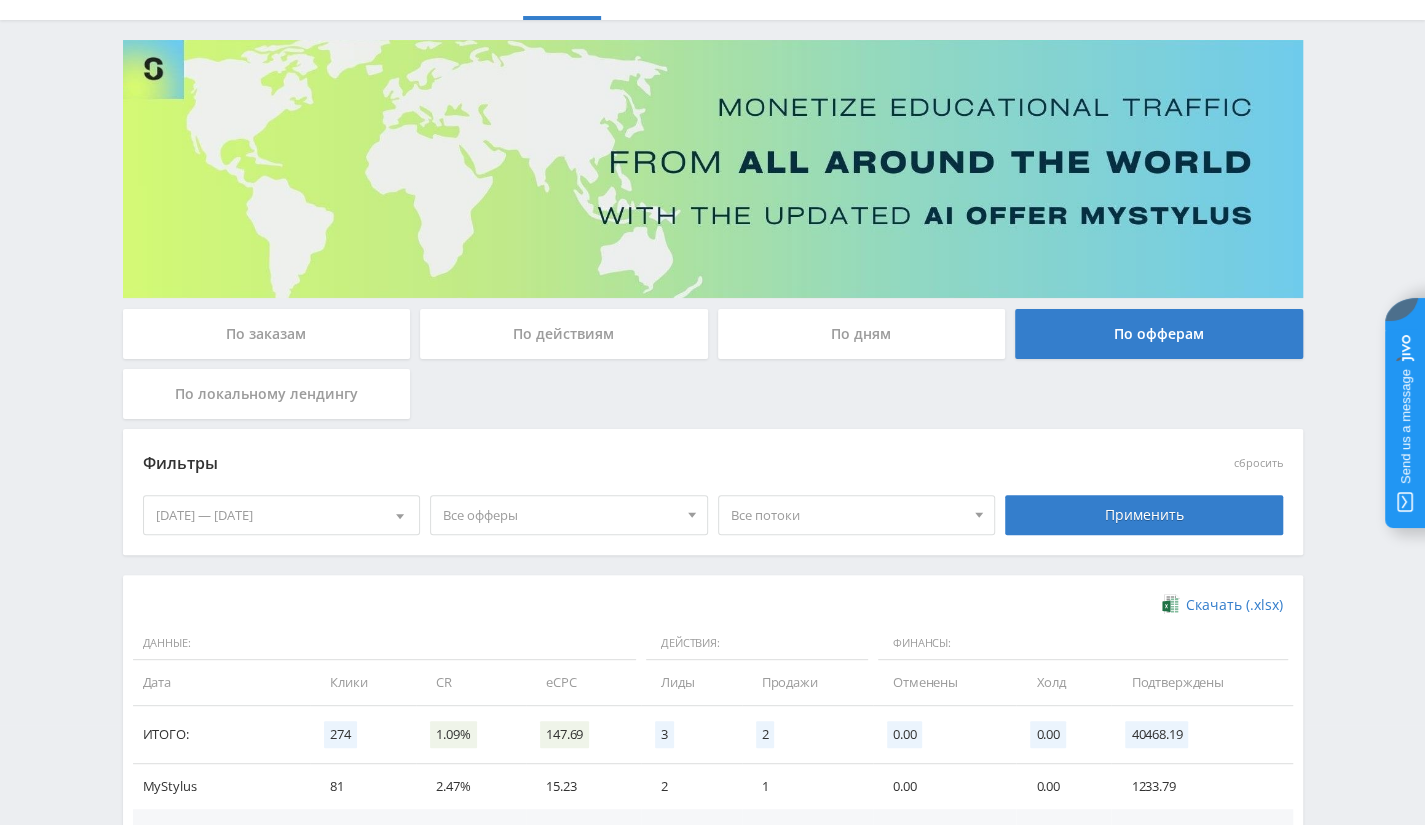 scroll, scrollTop: 437, scrollLeft: 0, axis: vertical 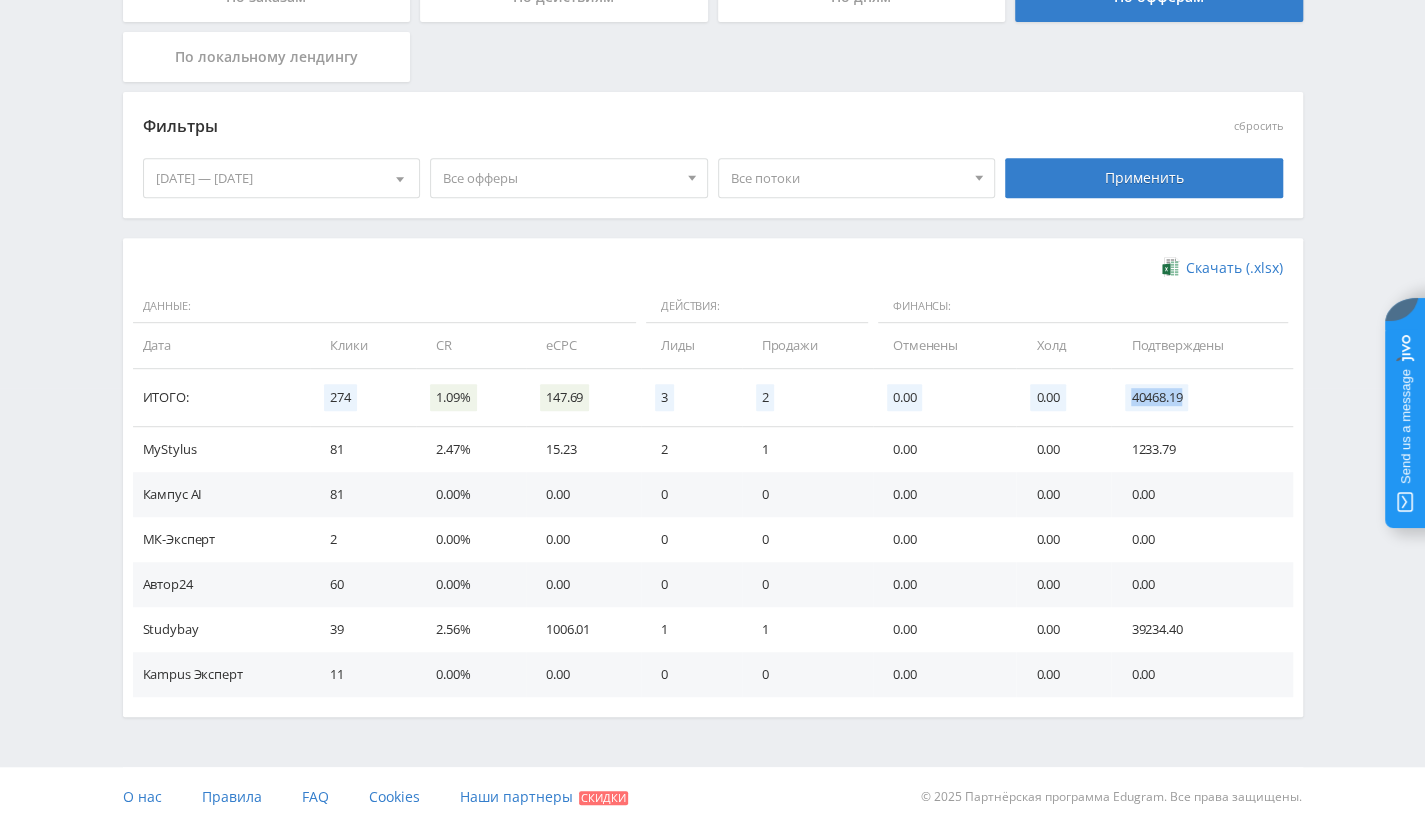 drag, startPoint x: 1116, startPoint y: 395, endPoint x: 1192, endPoint y: 389, distance: 76.23647 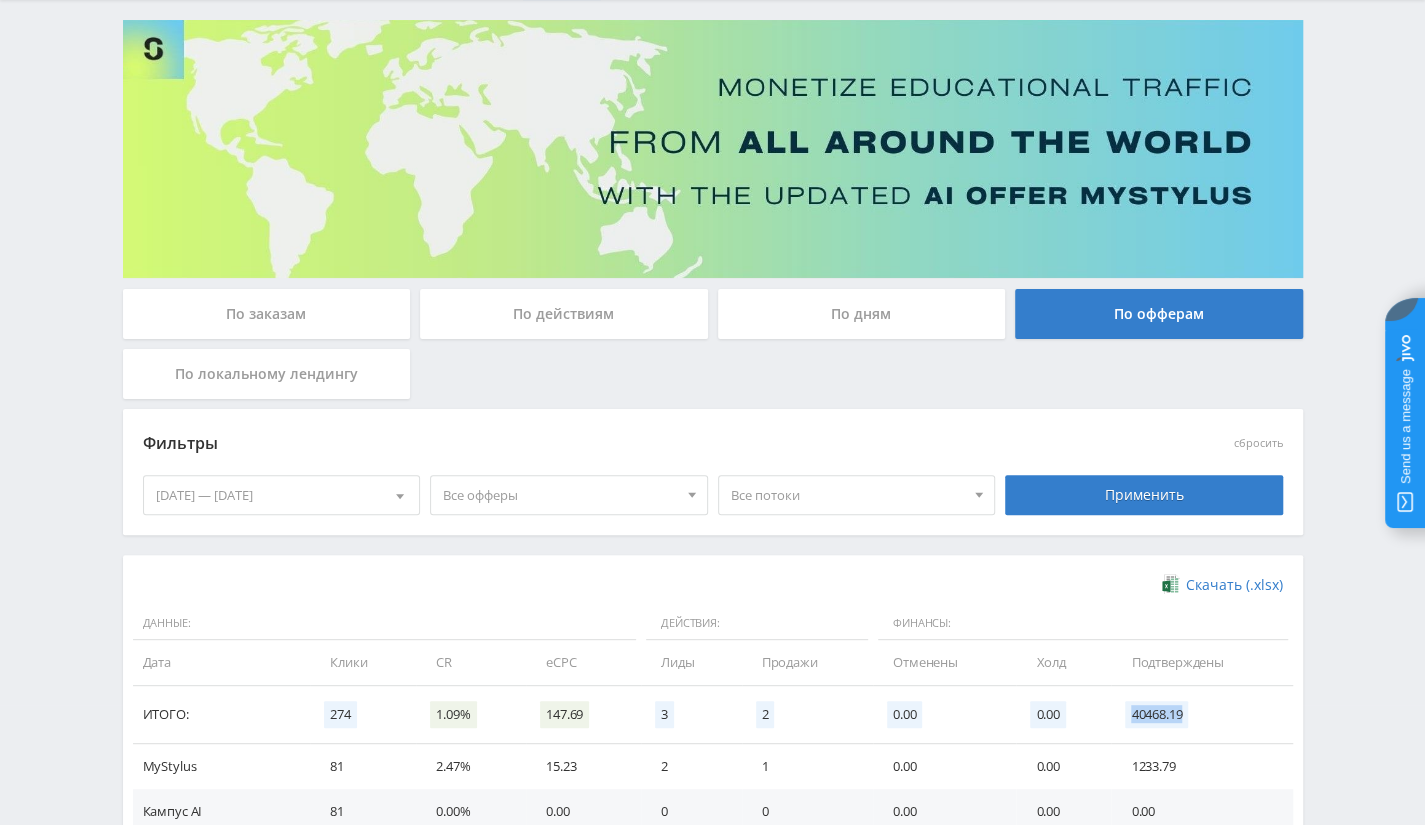 scroll, scrollTop: 0, scrollLeft: 0, axis: both 